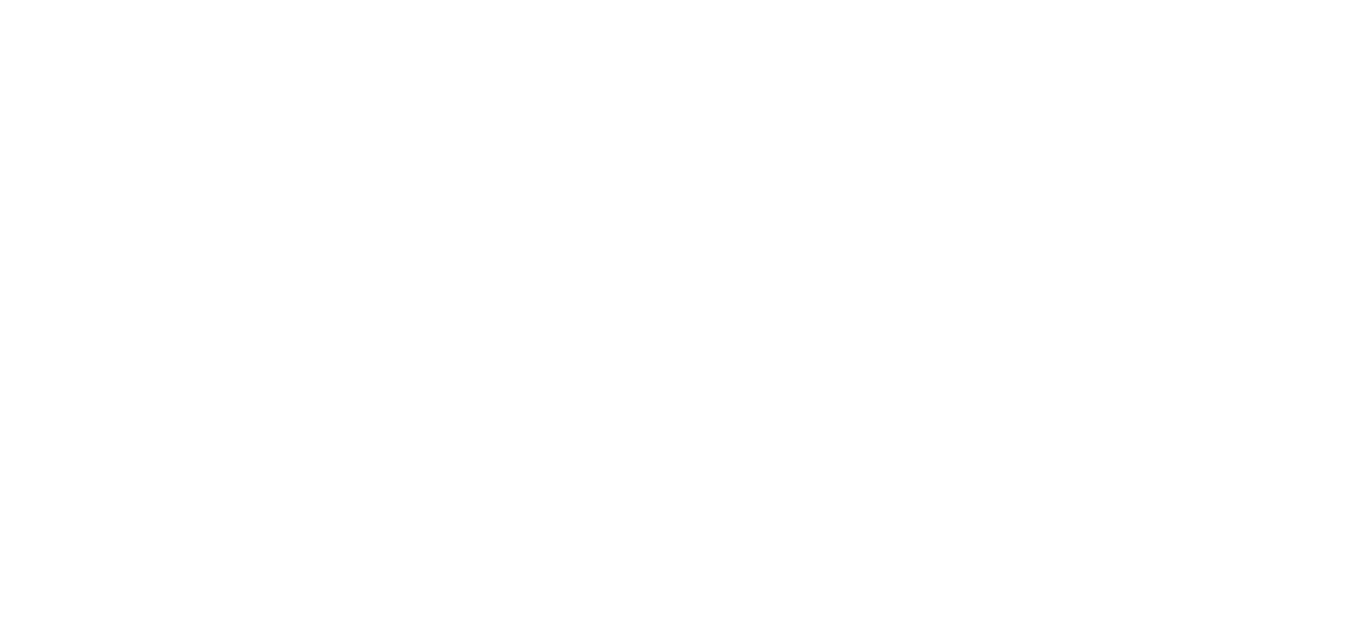 scroll, scrollTop: 0, scrollLeft: 0, axis: both 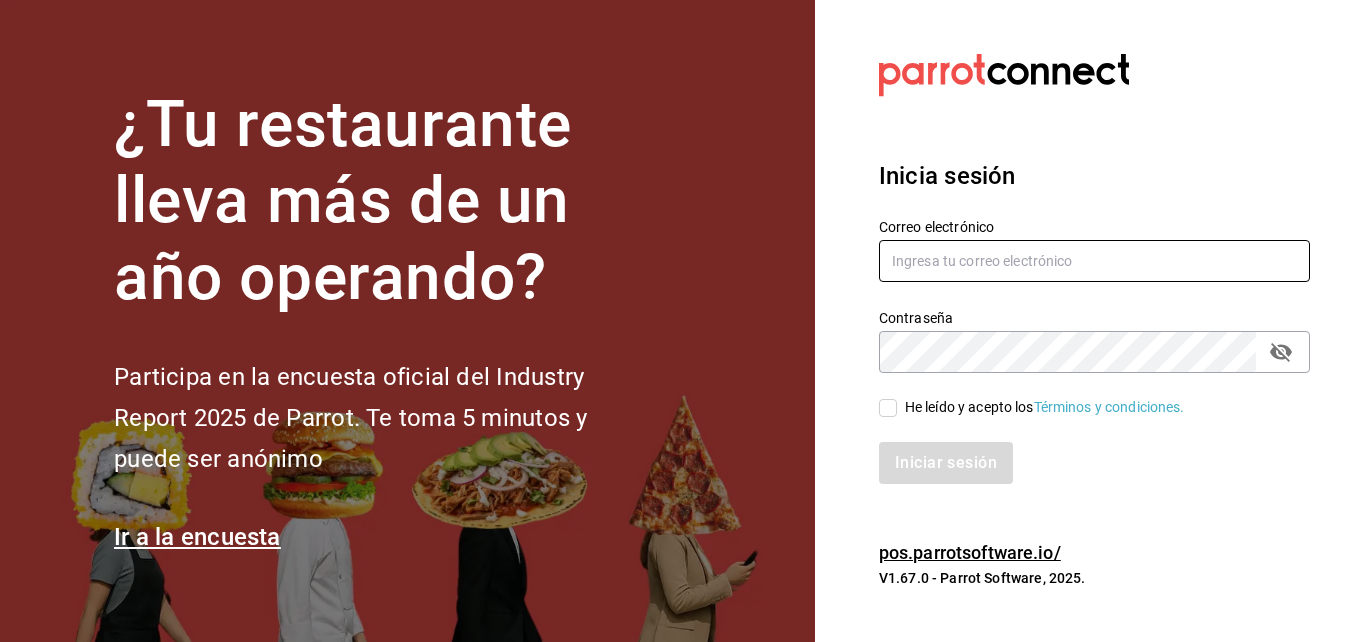 type on "lucero.leal@grupocosteno.com" 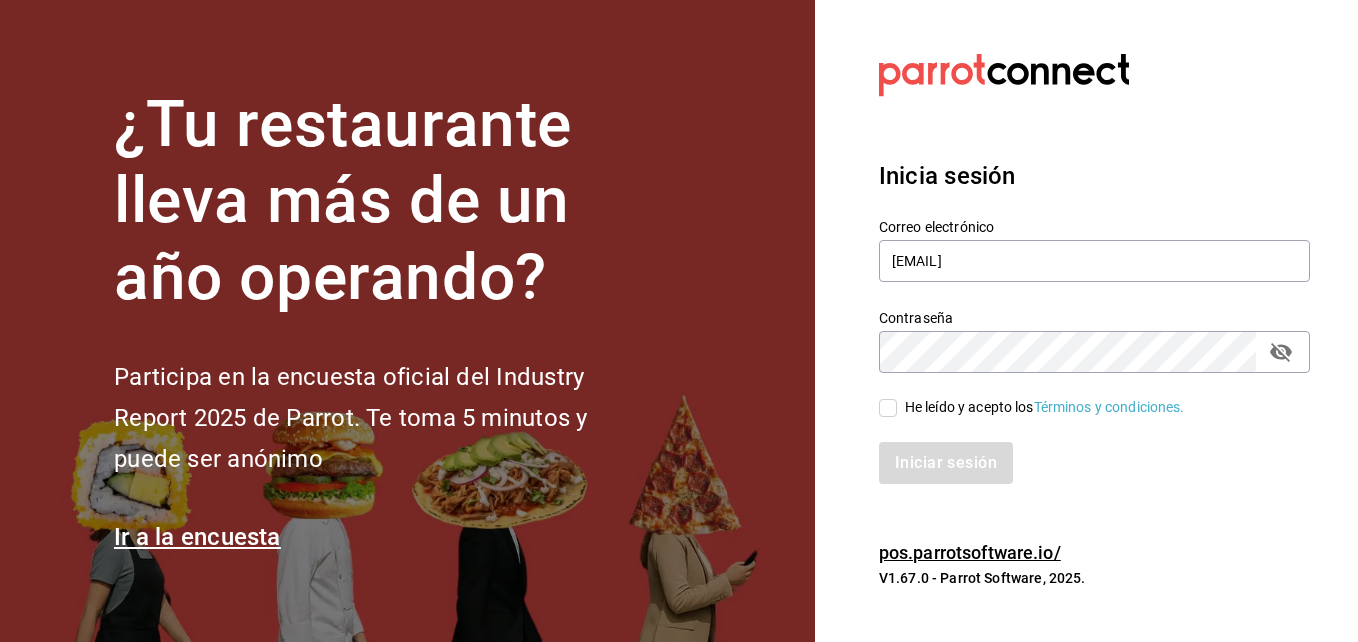 click on "He leído y acepto los  Términos y condiciones." at bounding box center [888, 408] 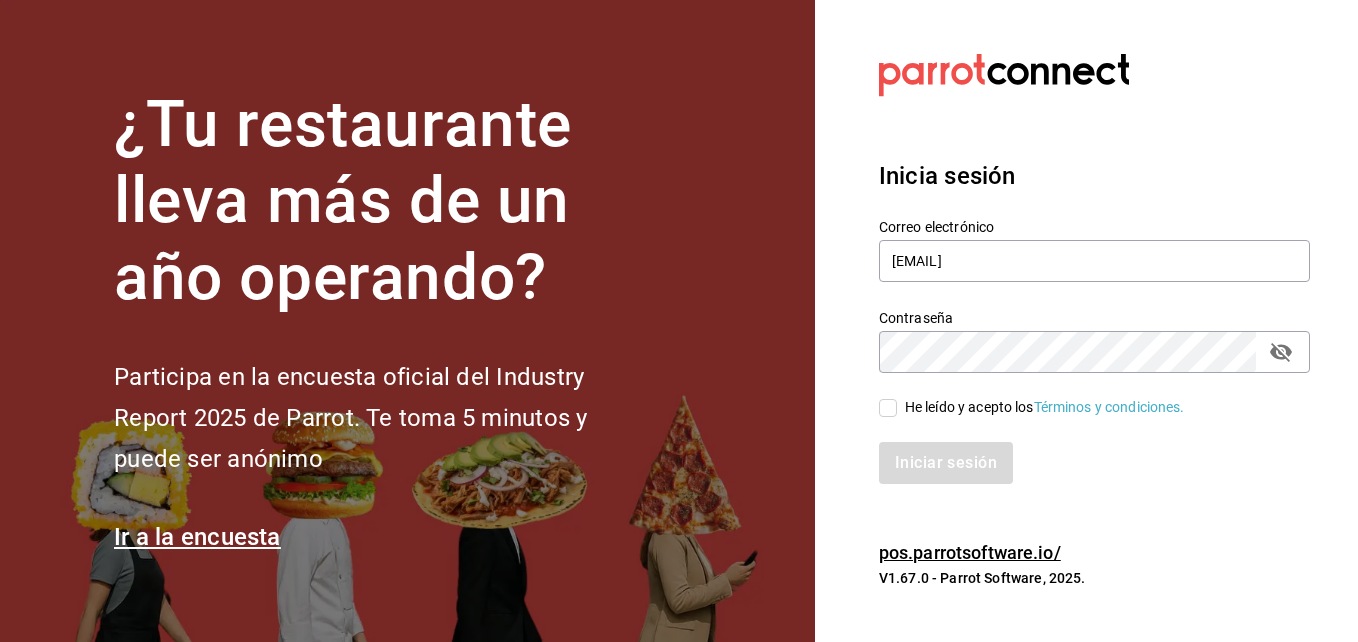 checkbox on "true" 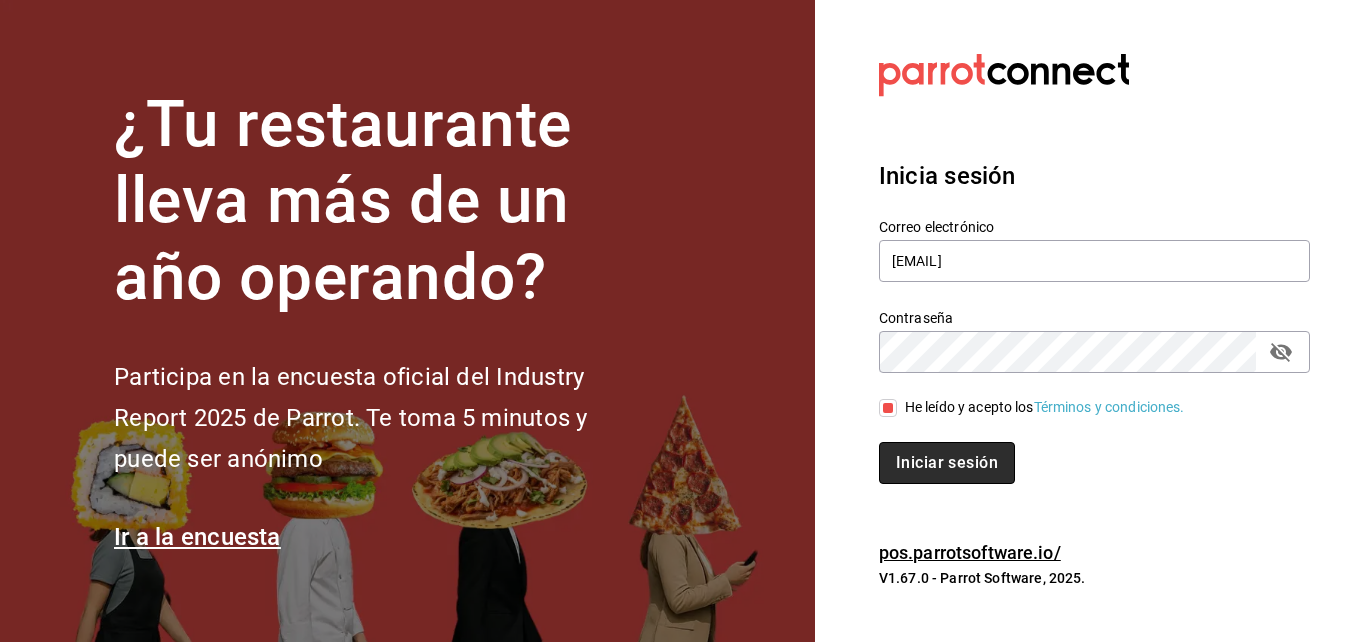 click on "Iniciar sesión" at bounding box center (947, 463) 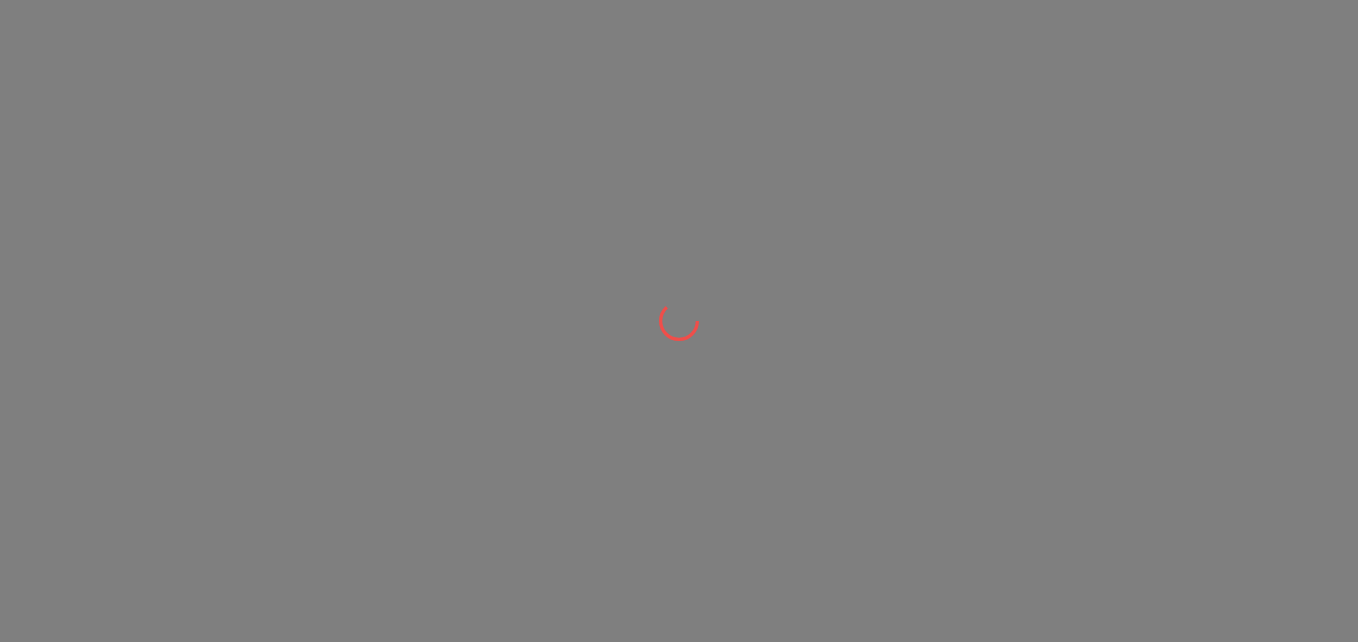 scroll, scrollTop: 0, scrollLeft: 0, axis: both 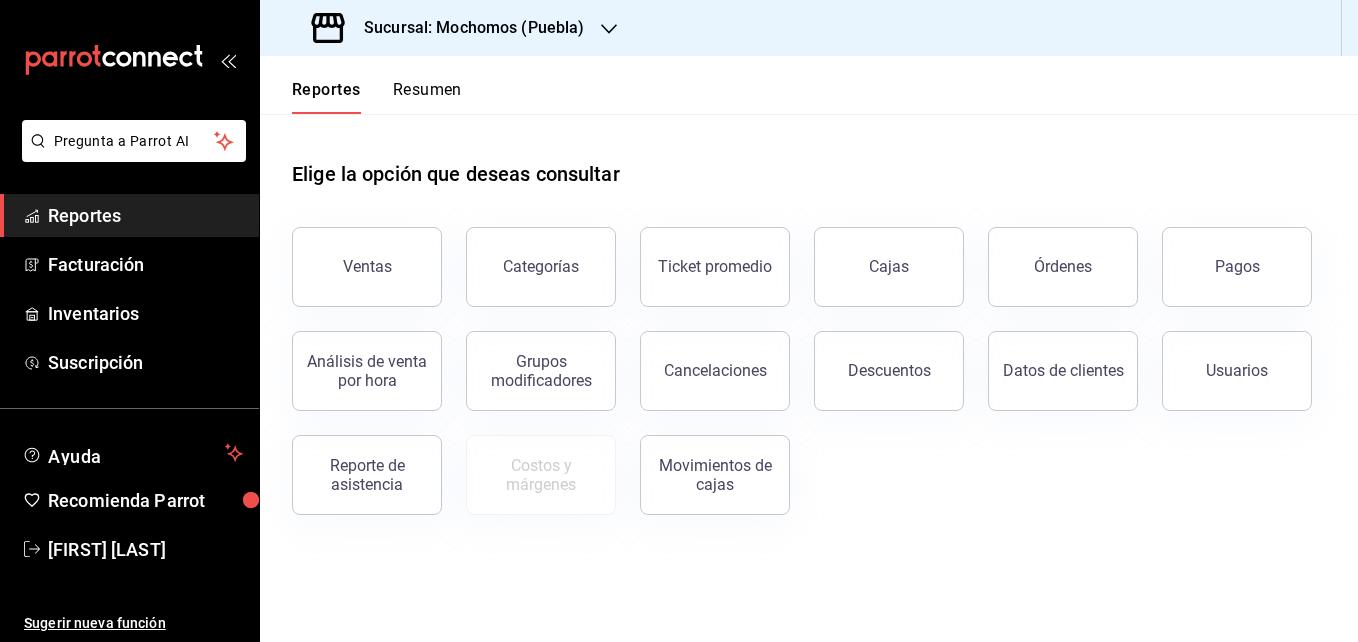 click 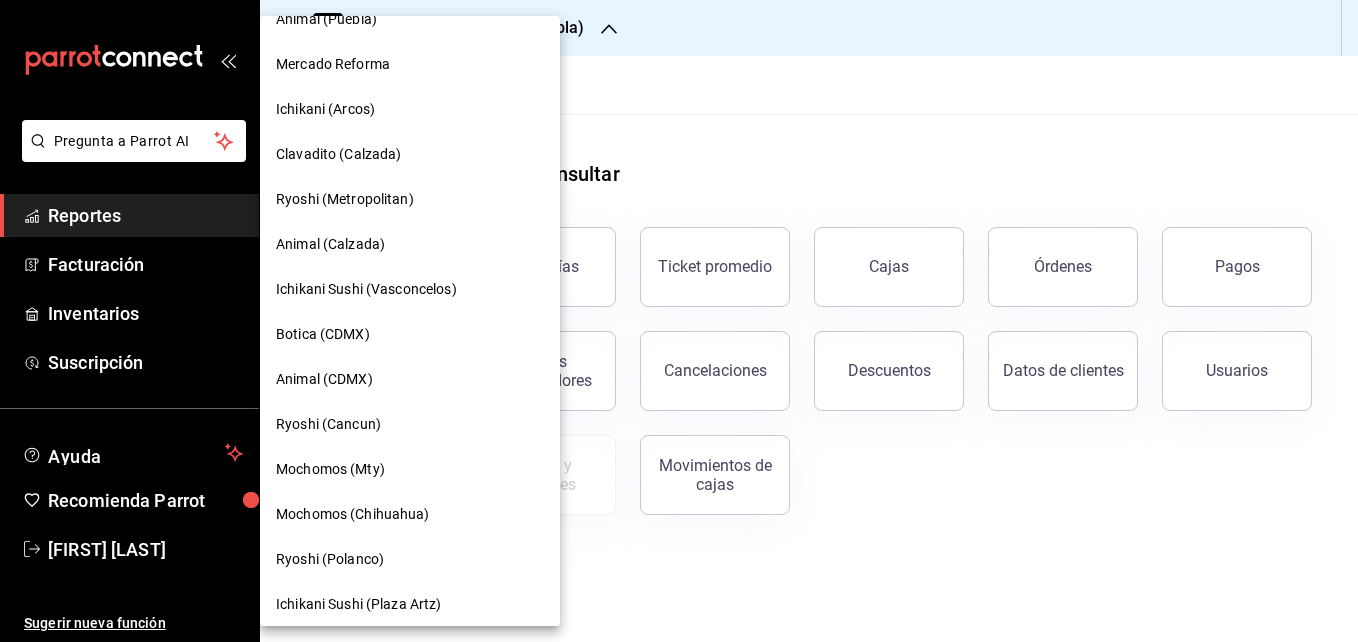 scroll, scrollTop: 77, scrollLeft: 0, axis: vertical 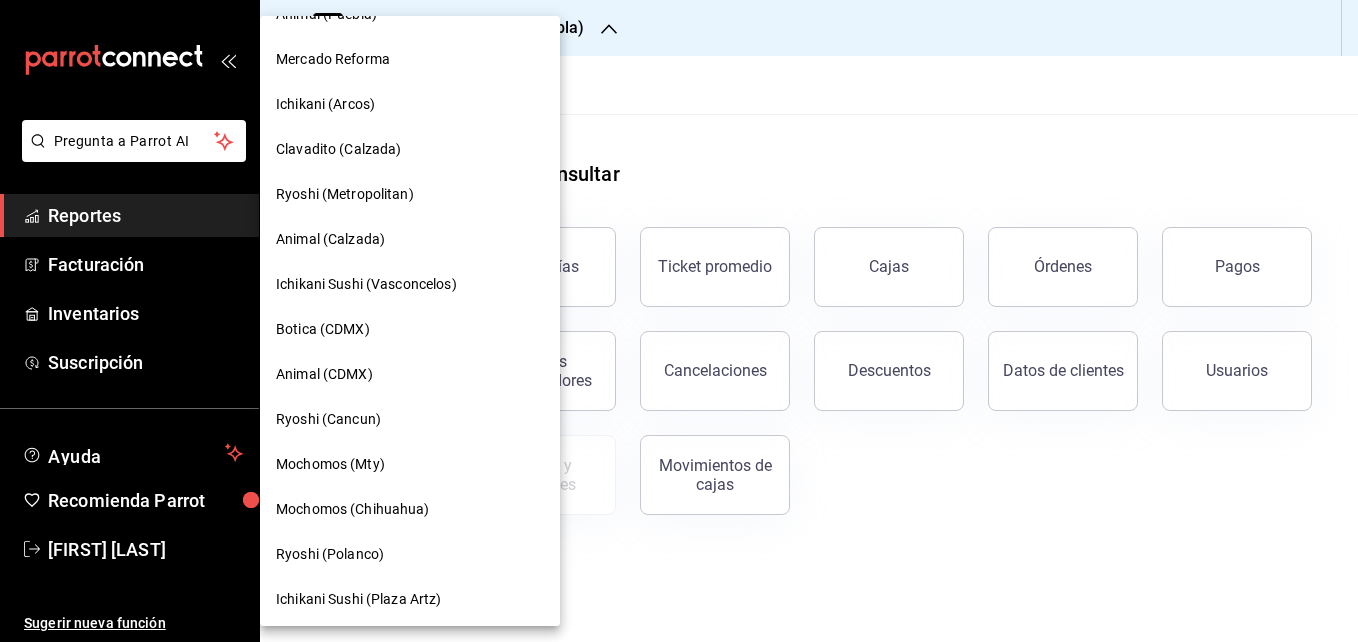 click on "Mochomos (Mty)" at bounding box center (410, 464) 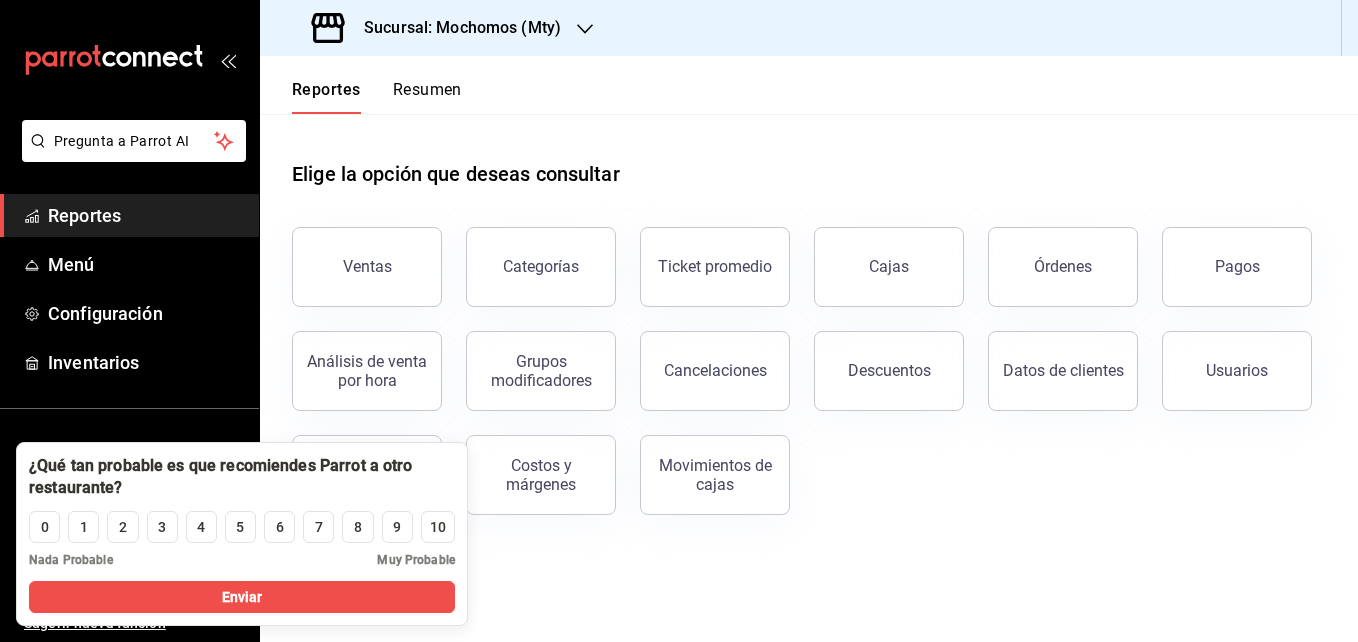 click on "Sucursal: Mochomos (Mty)" at bounding box center [438, 28] 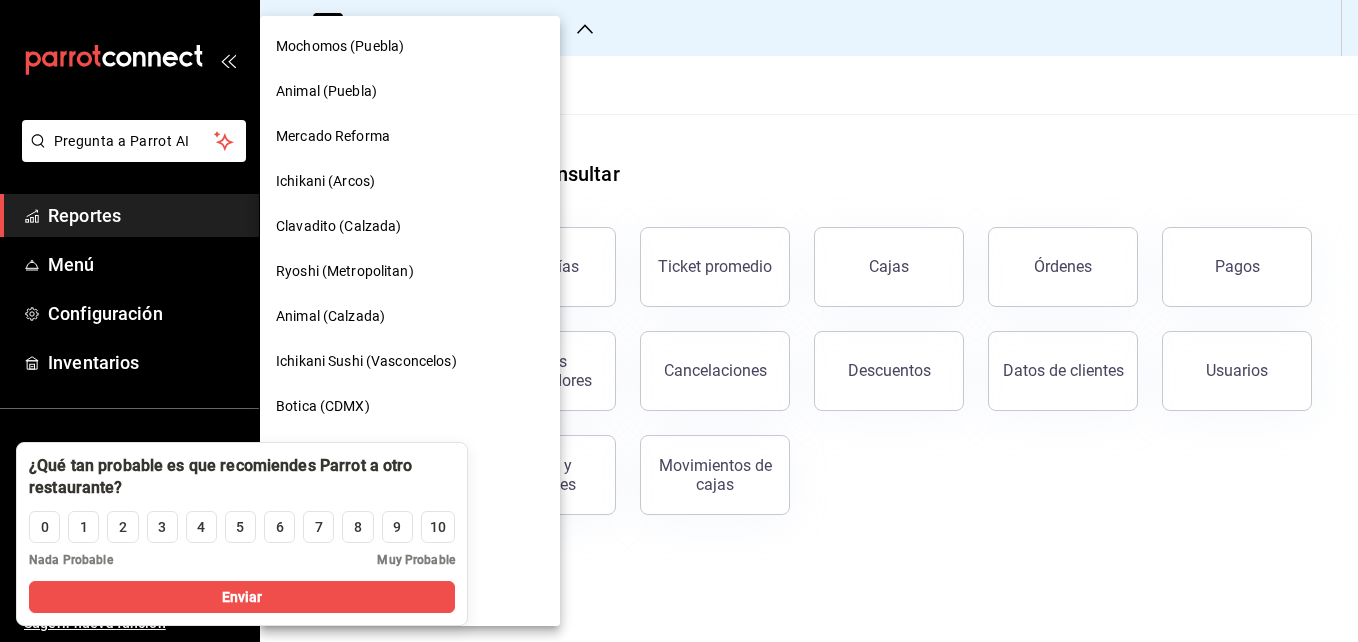 click at bounding box center (679, 321) 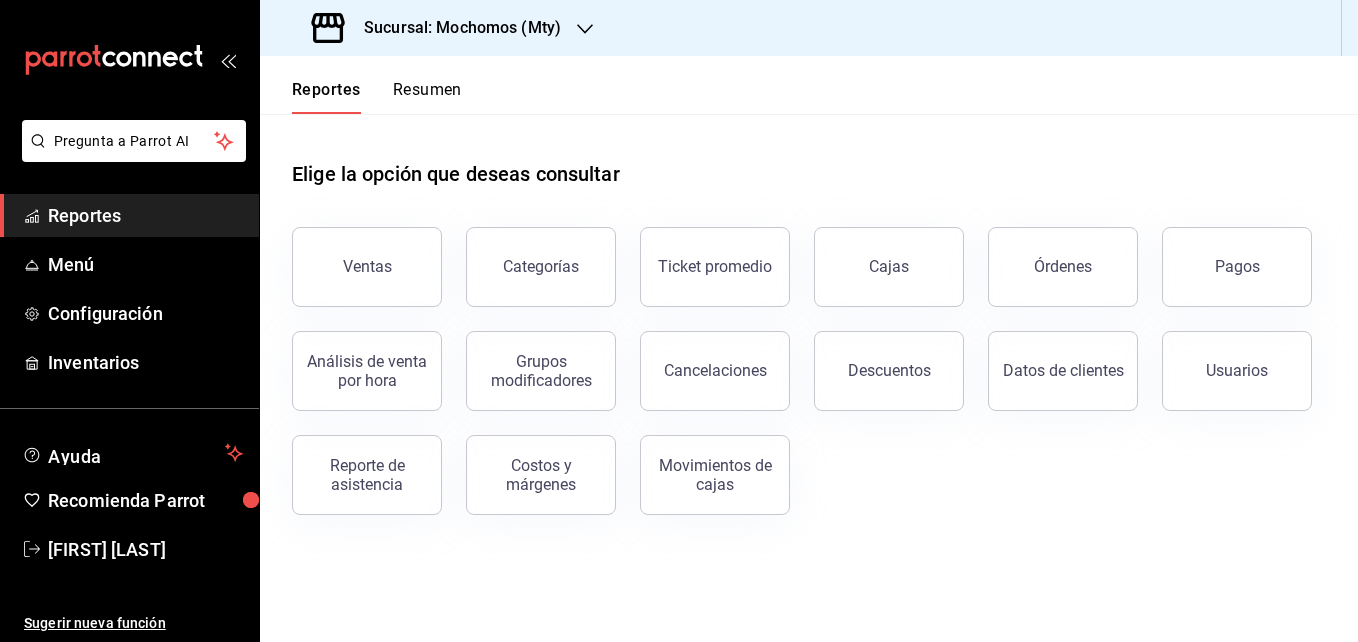 click on "Sucursal: Mochomos (Mty)" at bounding box center (454, 28) 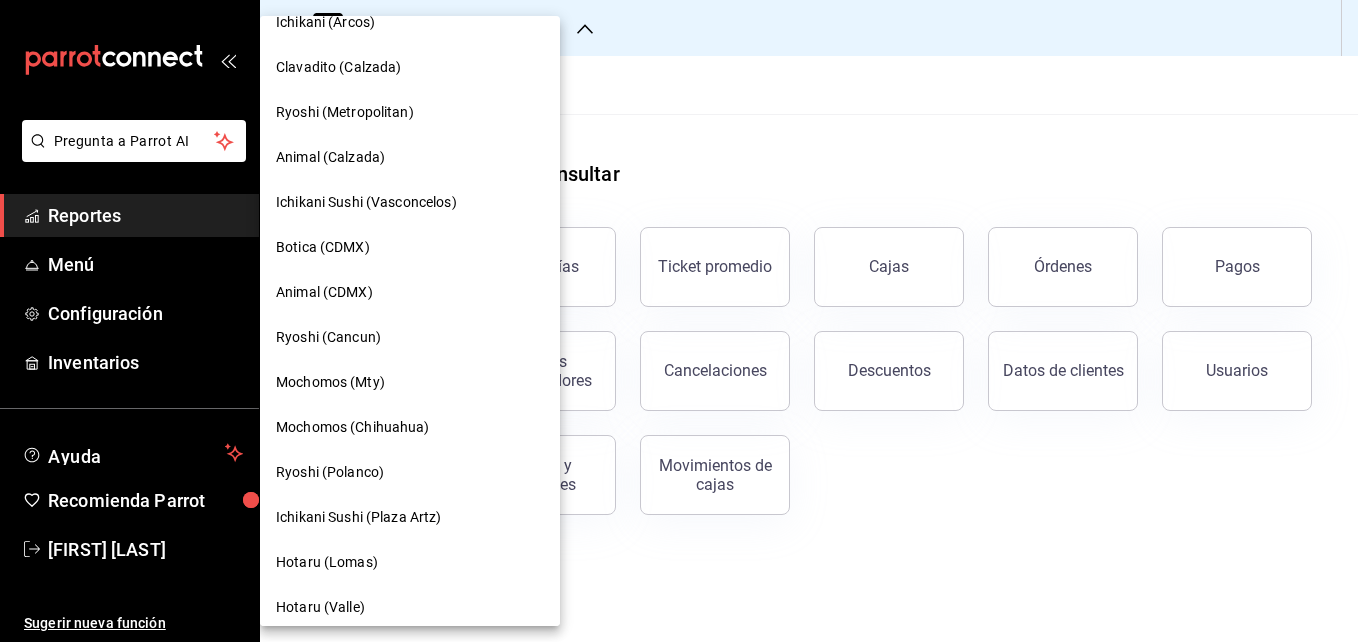 scroll, scrollTop: 0, scrollLeft: 0, axis: both 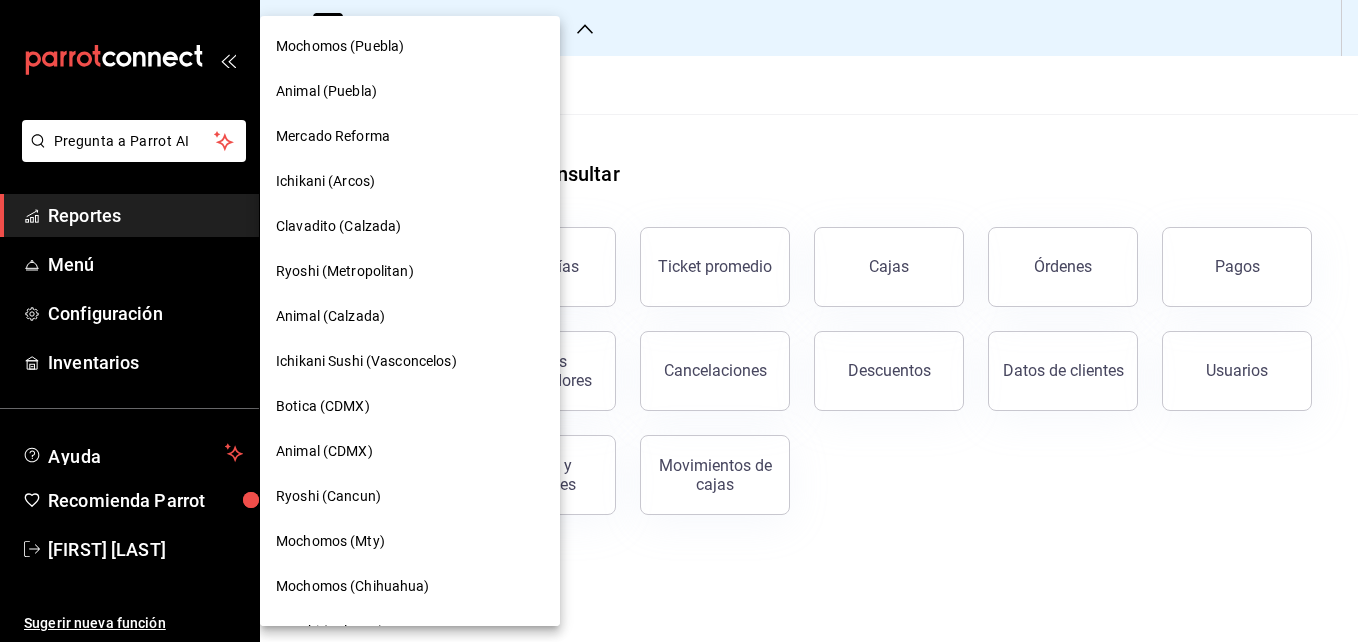 click on "Animal (CDMX)" at bounding box center [410, 451] 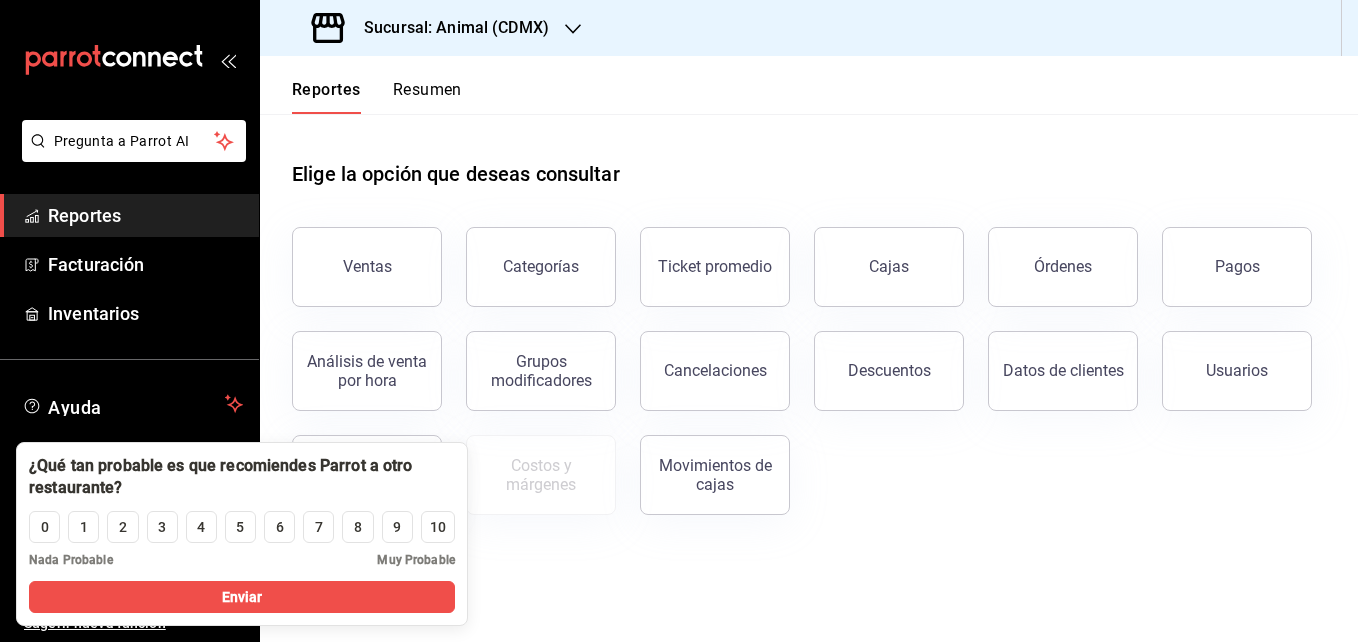 click on "Elige la opción que deseas consultar Ventas Categorías Ticket promedio Cajas Órdenes Pagos Análisis de venta por hora Grupos modificadores Cancelaciones Descuentos Datos de clientes Usuarios Reporte de asistencia Costos y márgenes Movimientos de cajas" at bounding box center (809, 378) 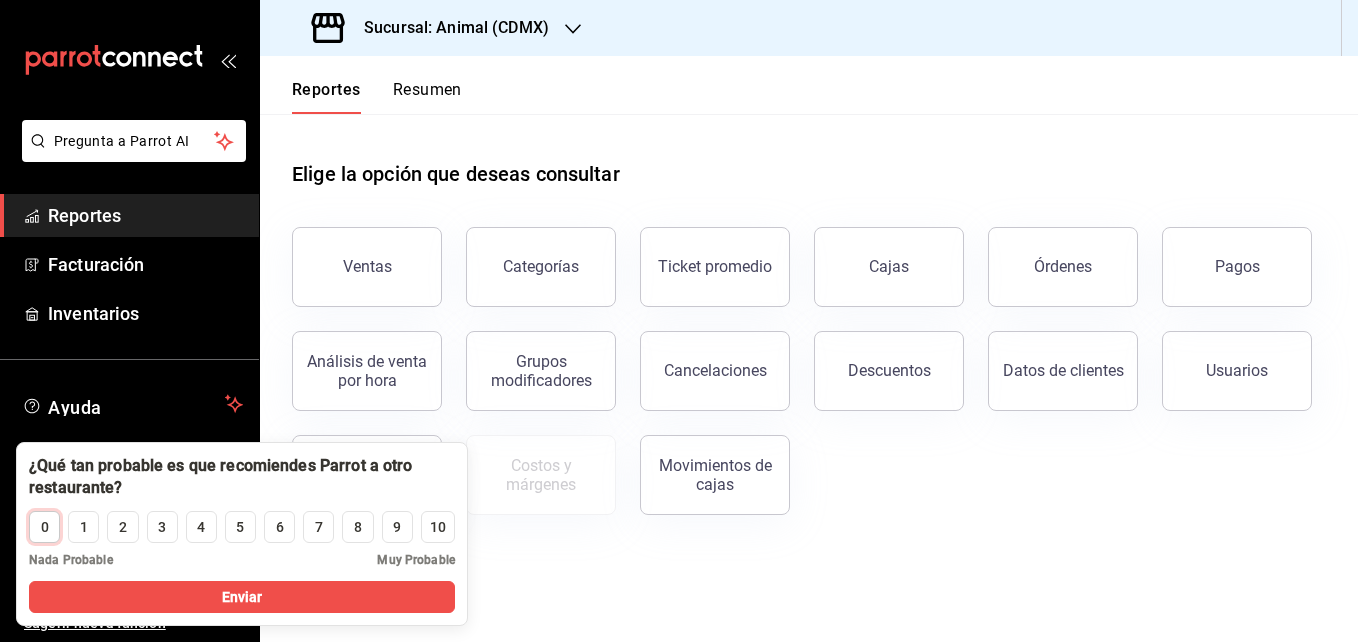 click on "0" at bounding box center [44, 527] 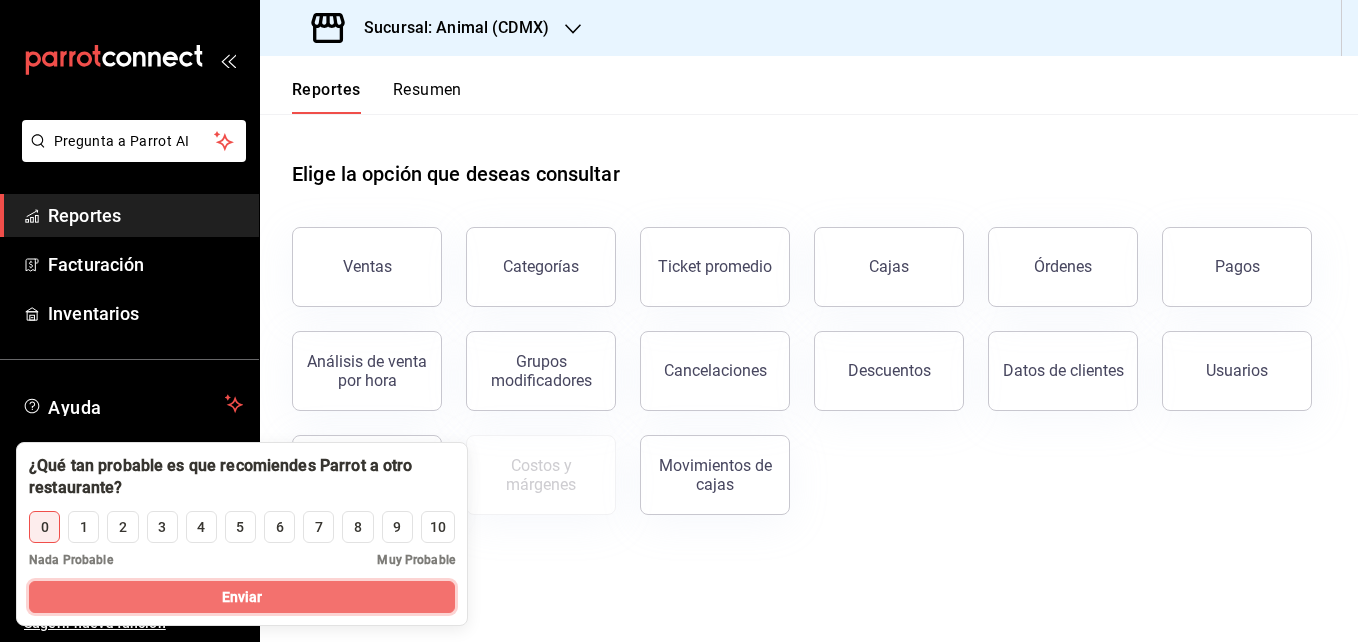 click on "Enviar" at bounding box center [242, 597] 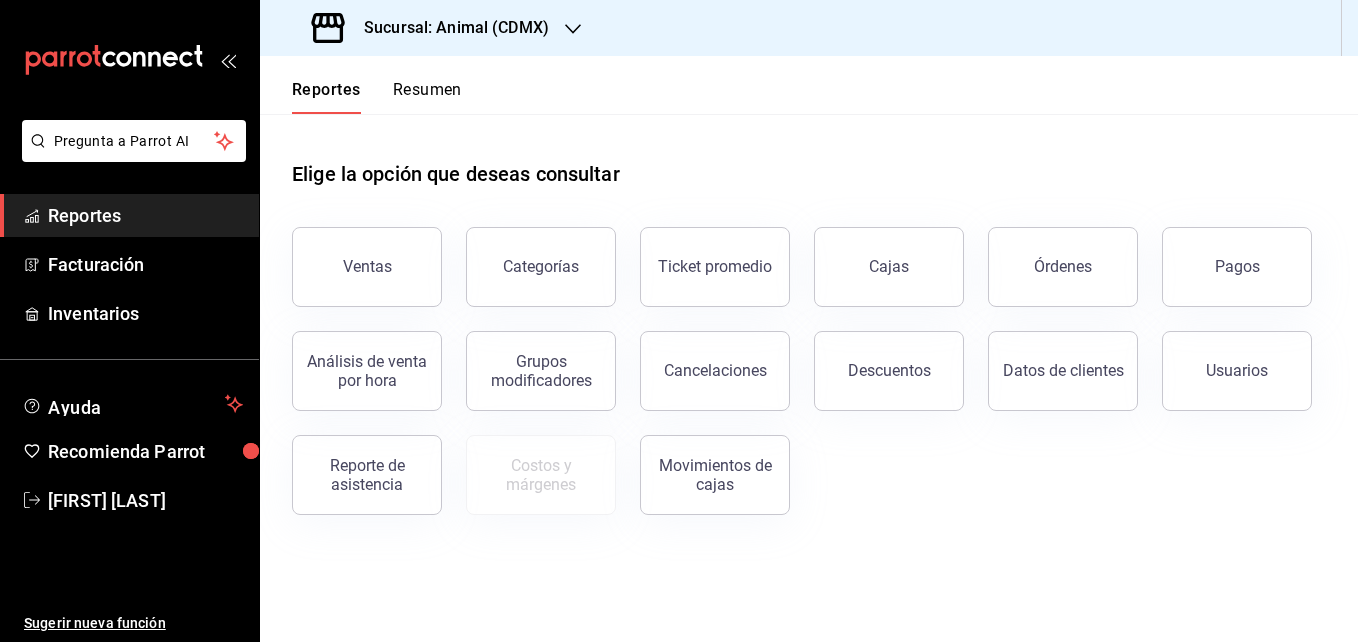 click on "Sucursal: Animal (CDMX)" at bounding box center (448, 28) 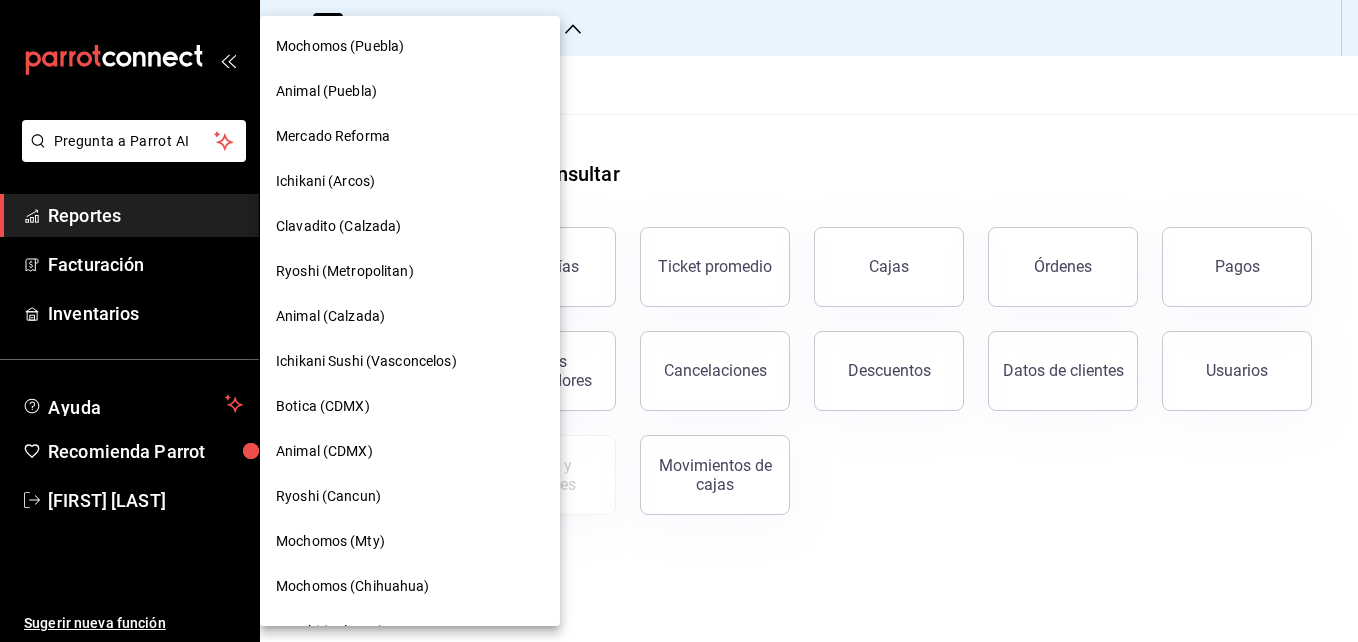 click on "Ryoshi (Metropolitan)" at bounding box center [410, 271] 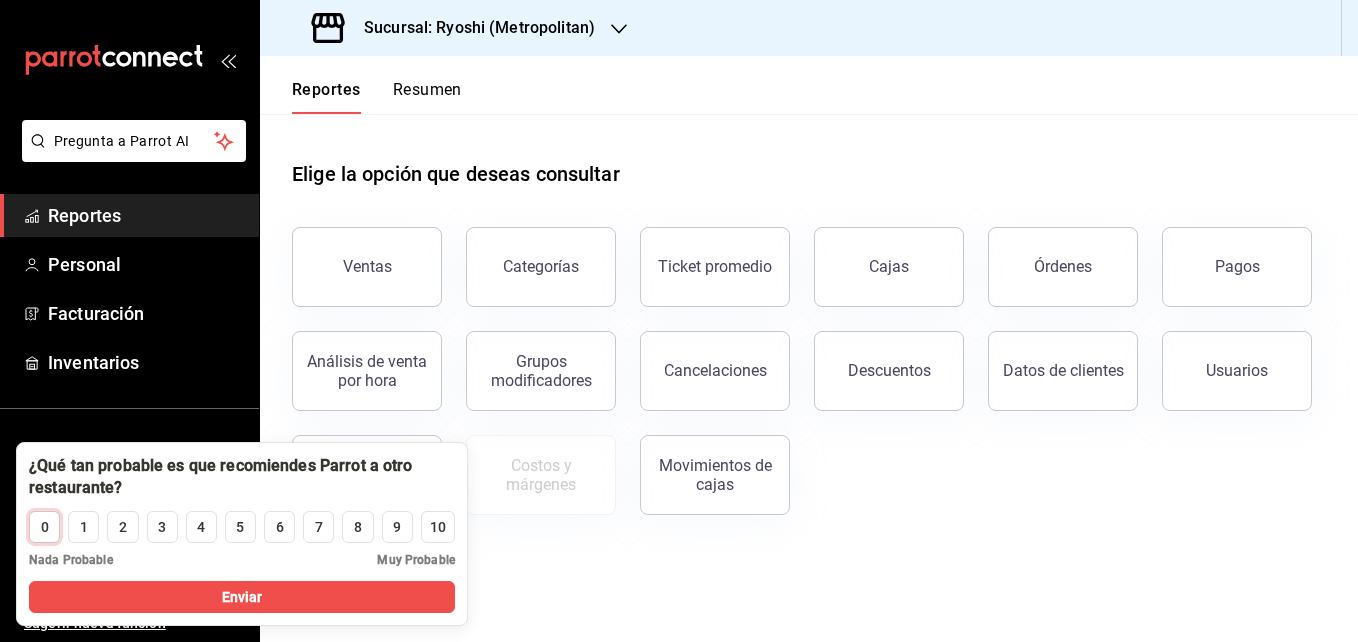 click on "0" at bounding box center (45, 527) 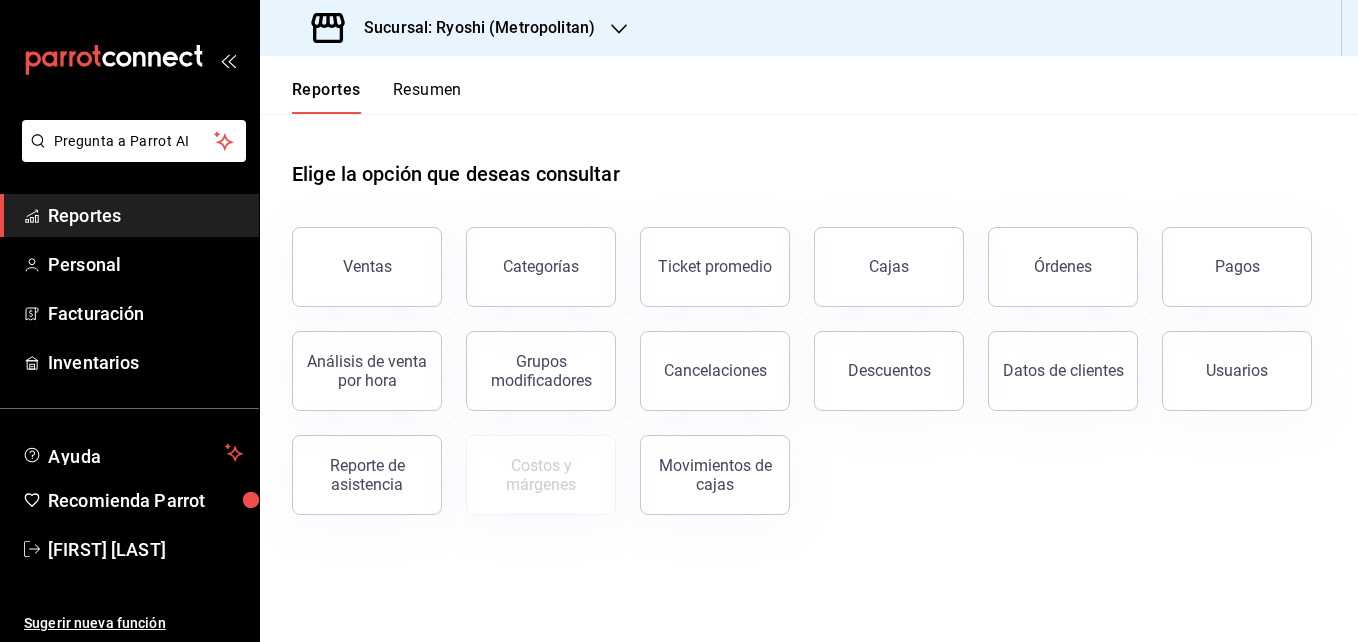 click on "Sugerir nueva función" at bounding box center [129, 607] 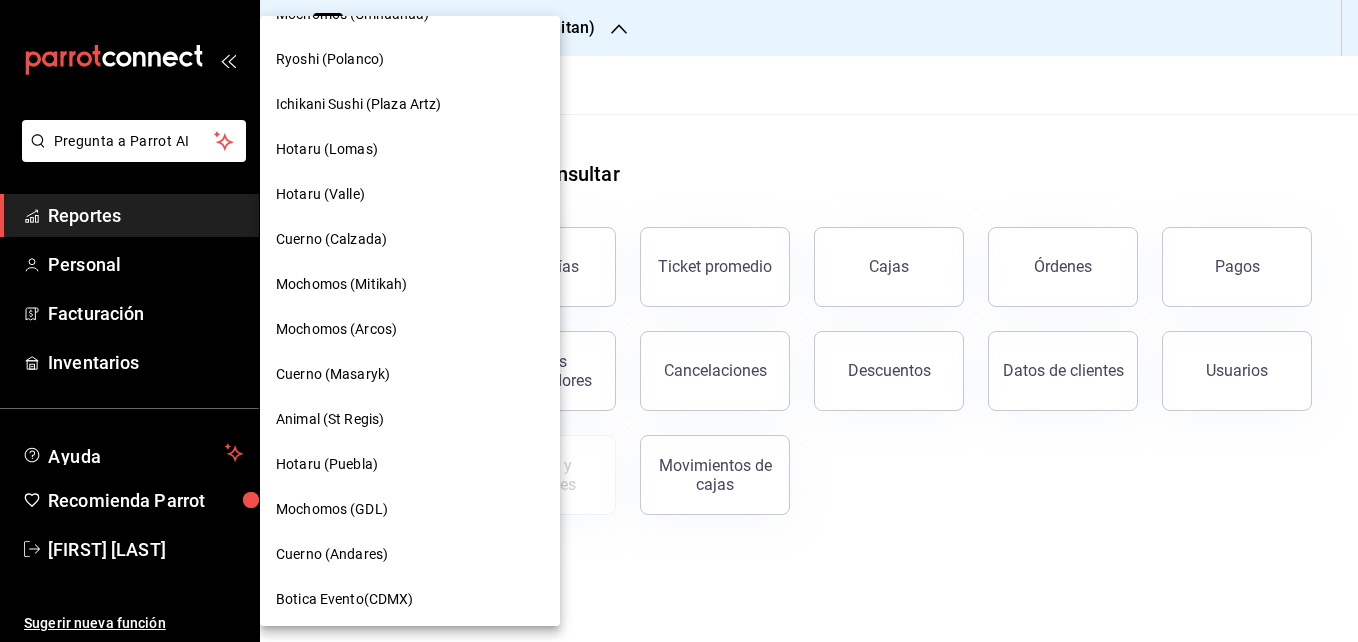 scroll, scrollTop: 574, scrollLeft: 0, axis: vertical 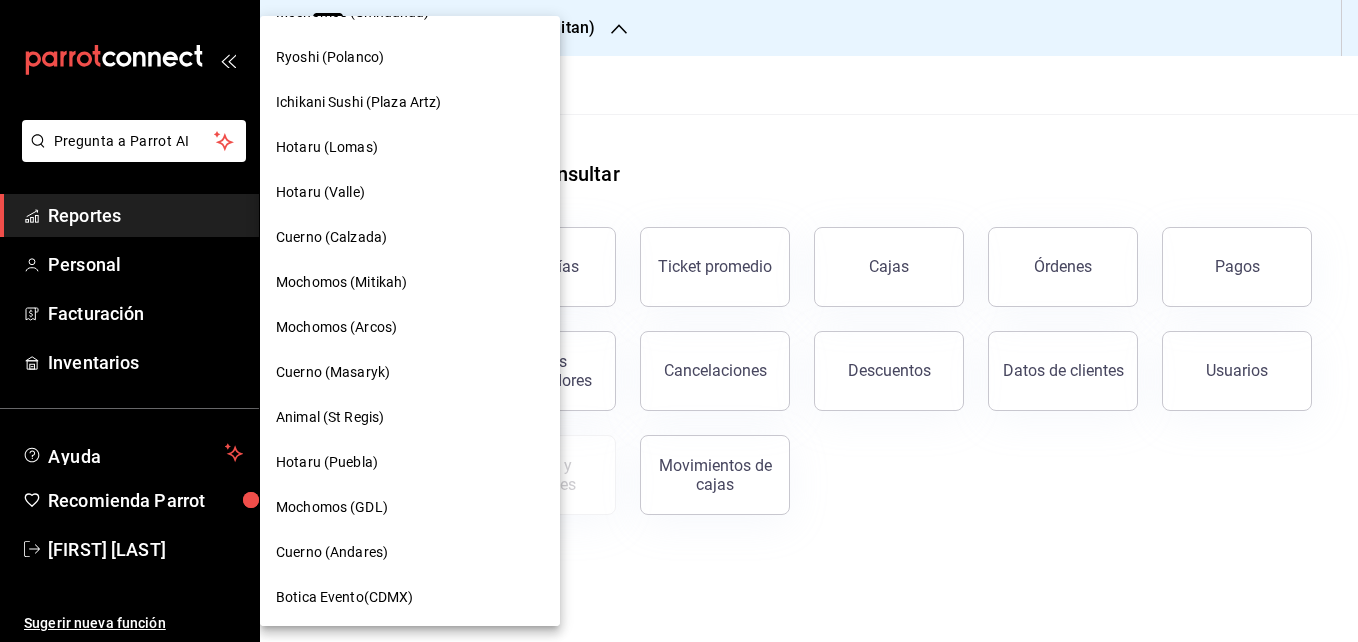 click on "Mochomos (Mitikah)" at bounding box center [410, 282] 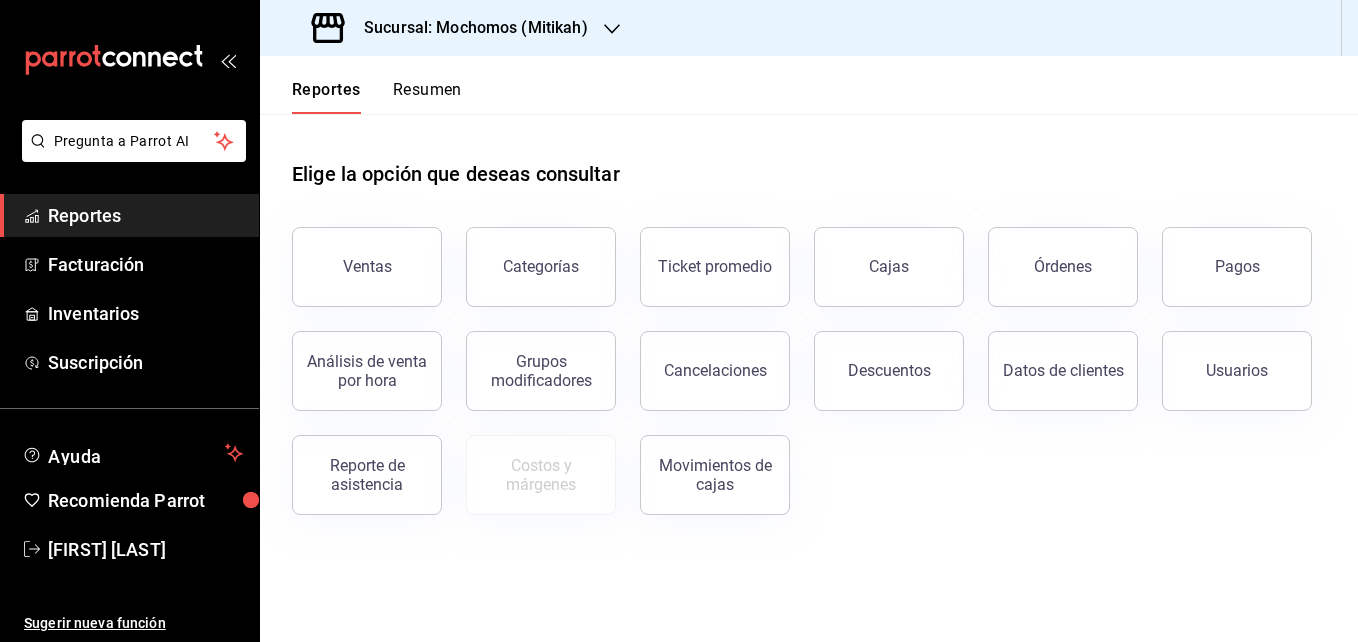 click on "Sucursal: Mochomos (Mitikah)" at bounding box center (468, 28) 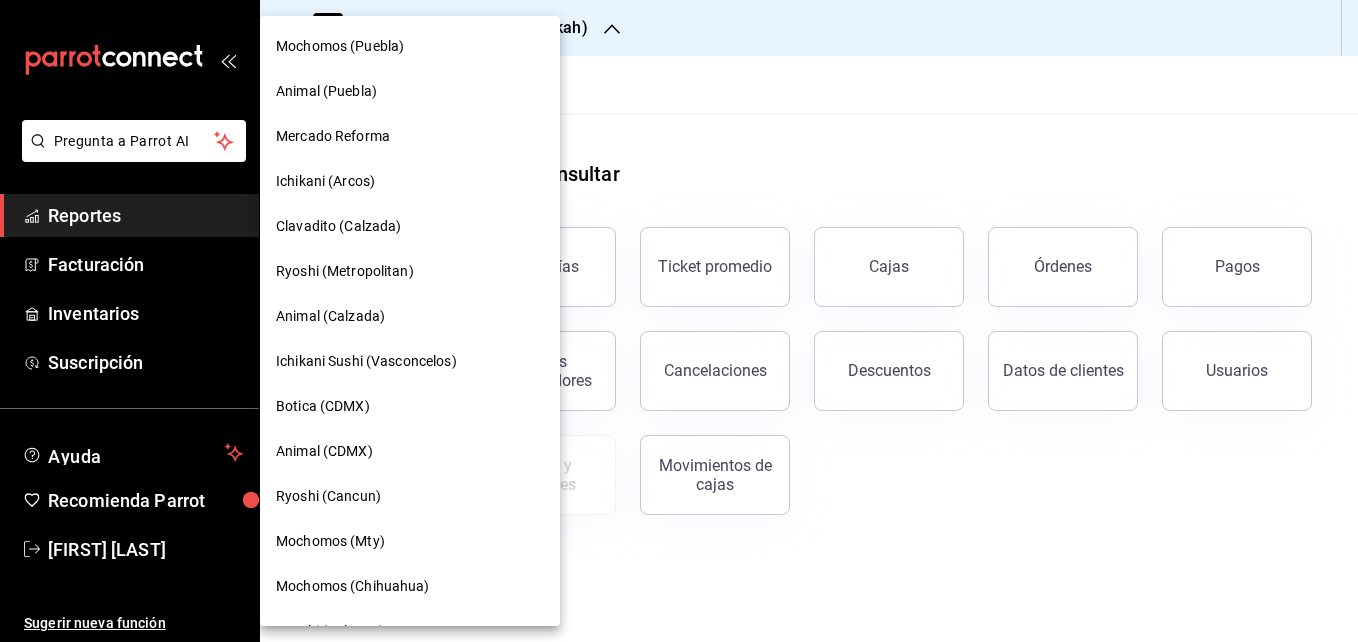 click on "Ichikani (Arcos)" at bounding box center (410, 181) 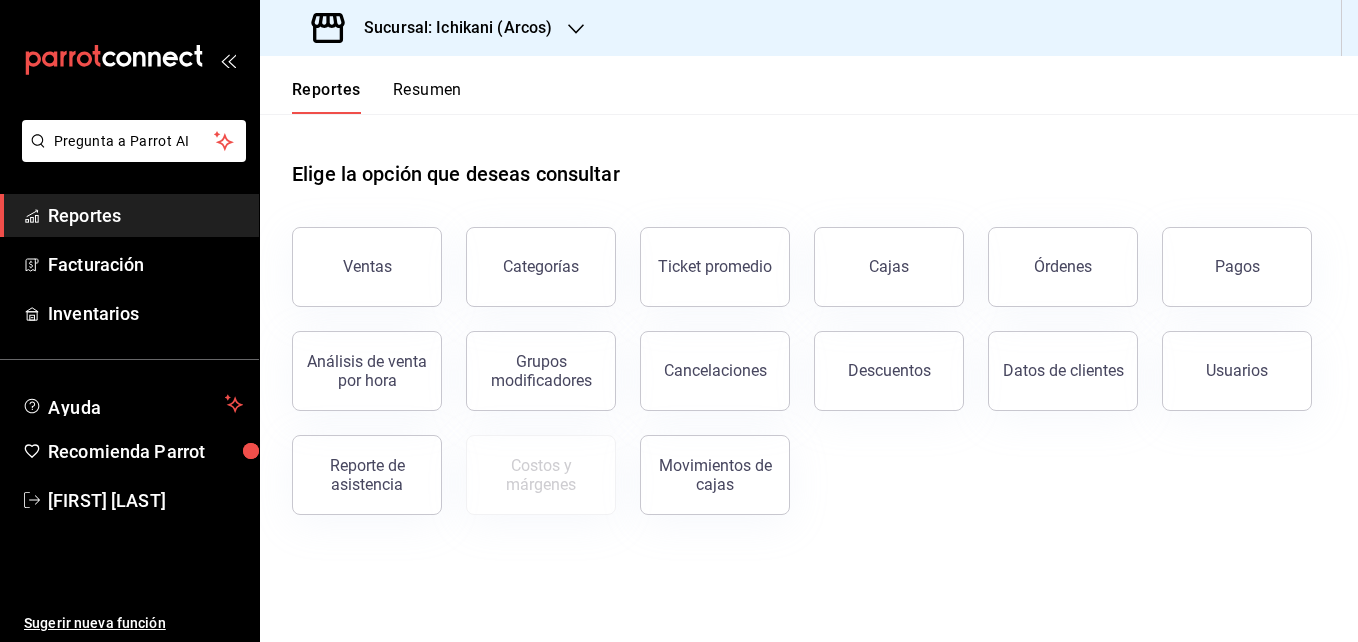 click on "Sucursal: Ichikani (Arcos)" at bounding box center (450, 28) 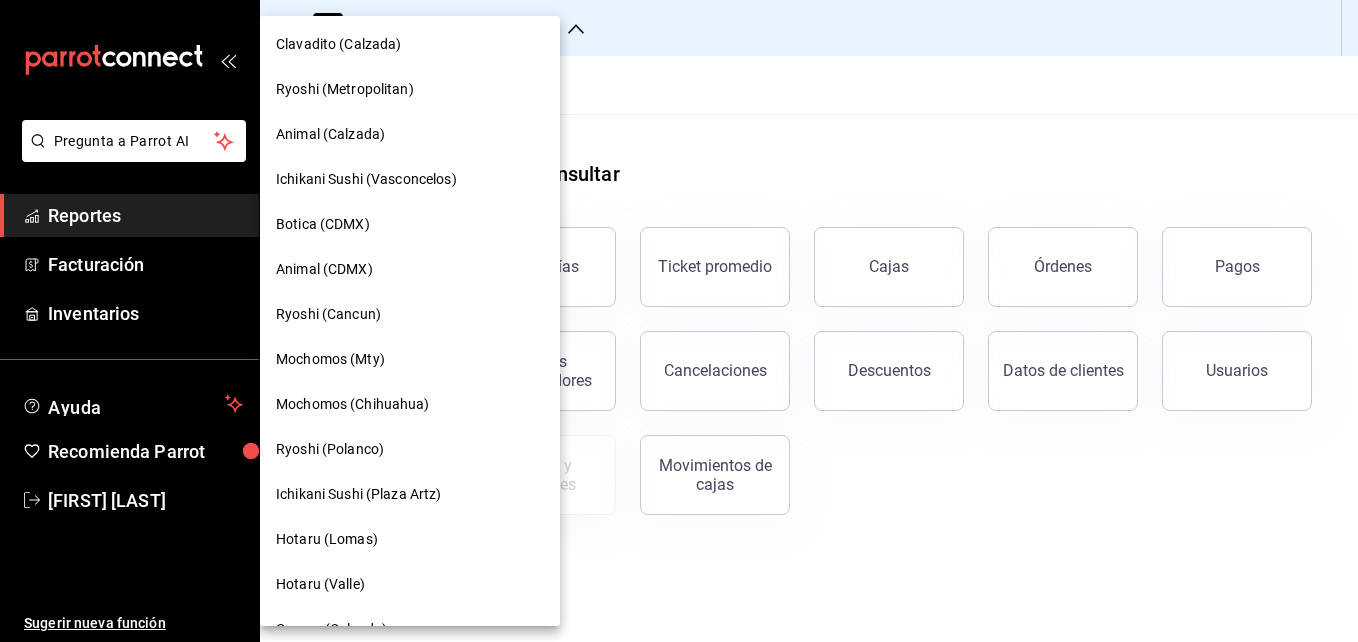 scroll, scrollTop: 183, scrollLeft: 0, axis: vertical 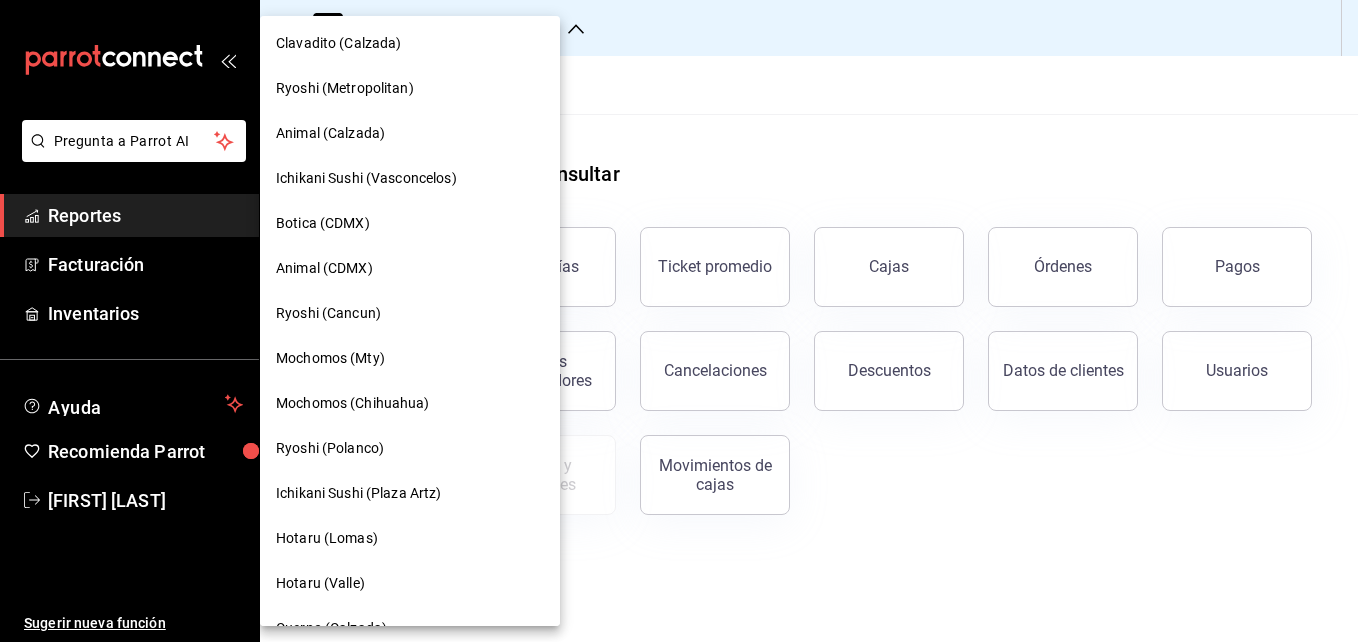 click on "Mochomos (Mty)" at bounding box center (410, 358) 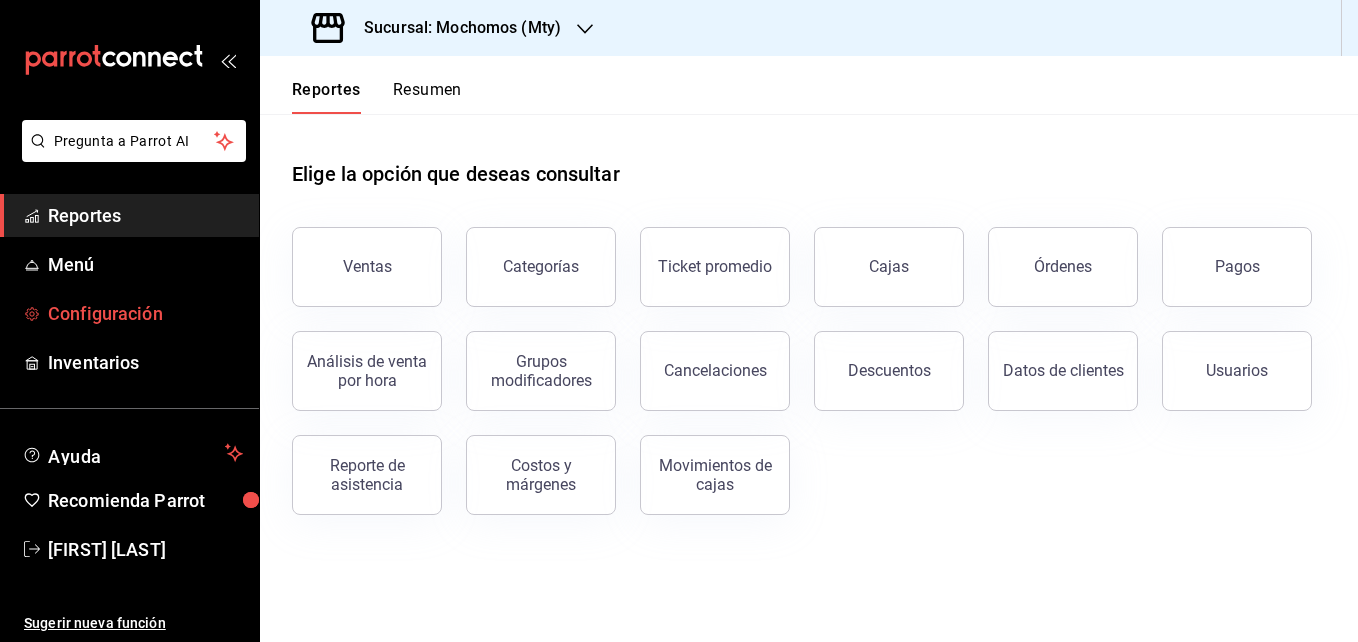 click on "Configuración" at bounding box center (145, 313) 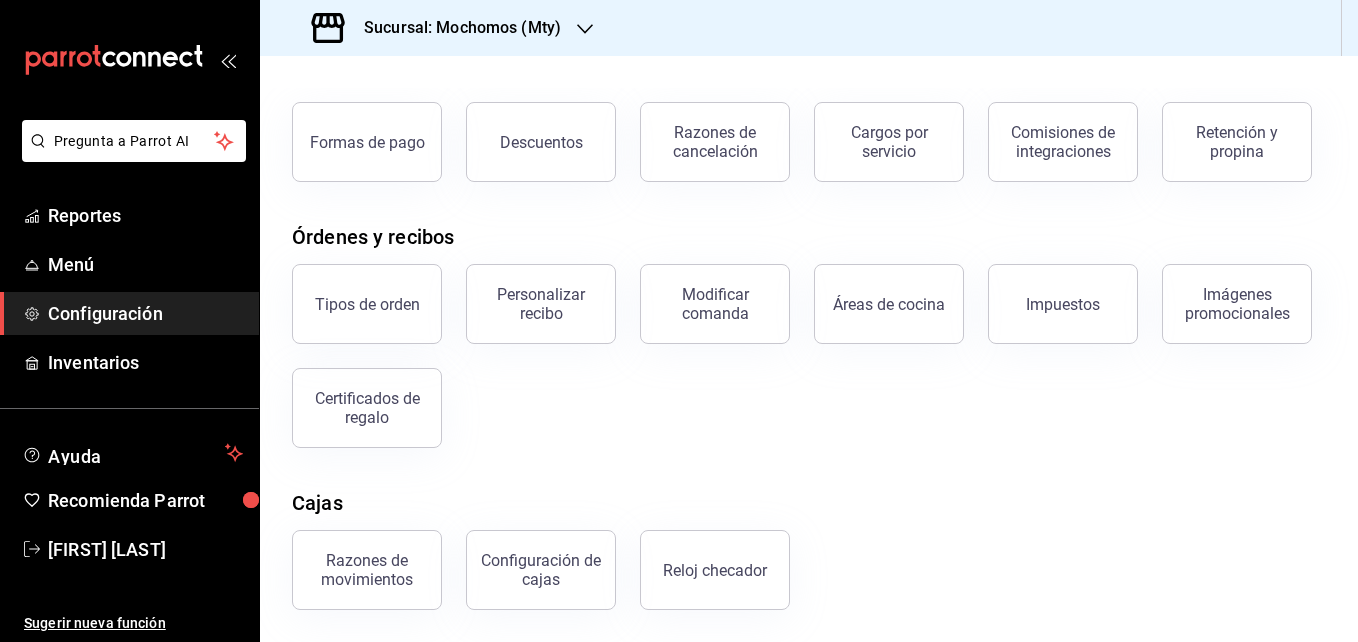 scroll, scrollTop: 136, scrollLeft: 0, axis: vertical 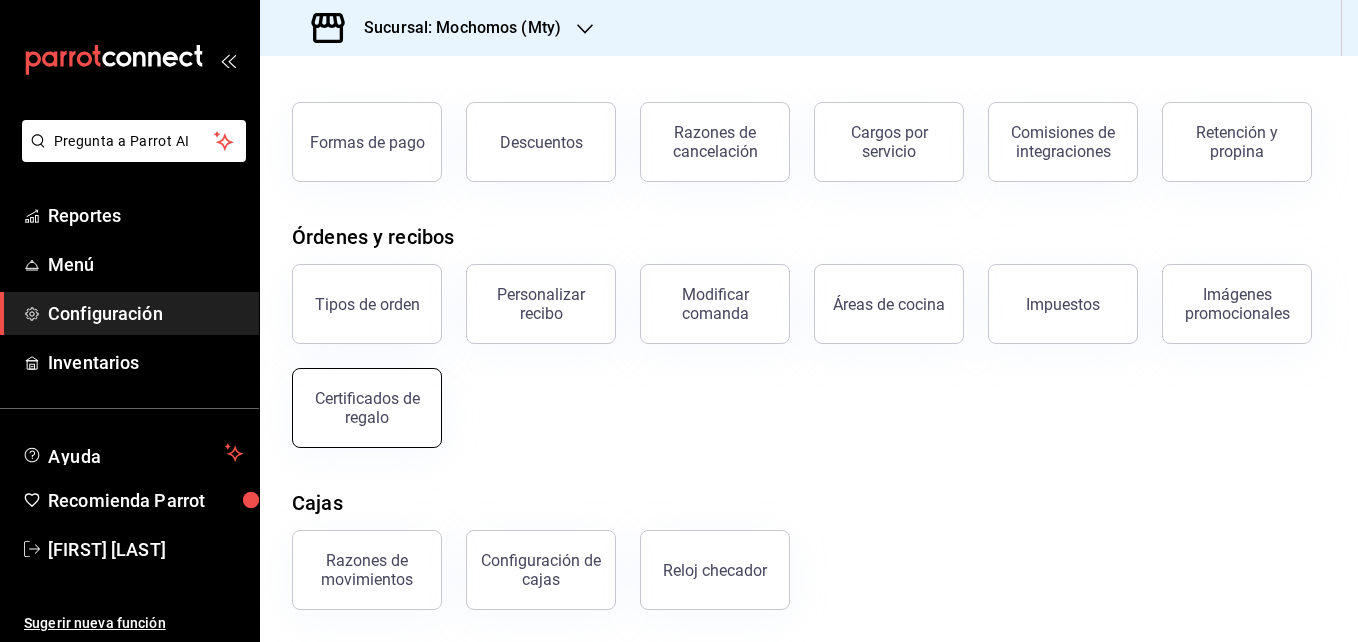 click on "Certificados de regalo" at bounding box center (367, 408) 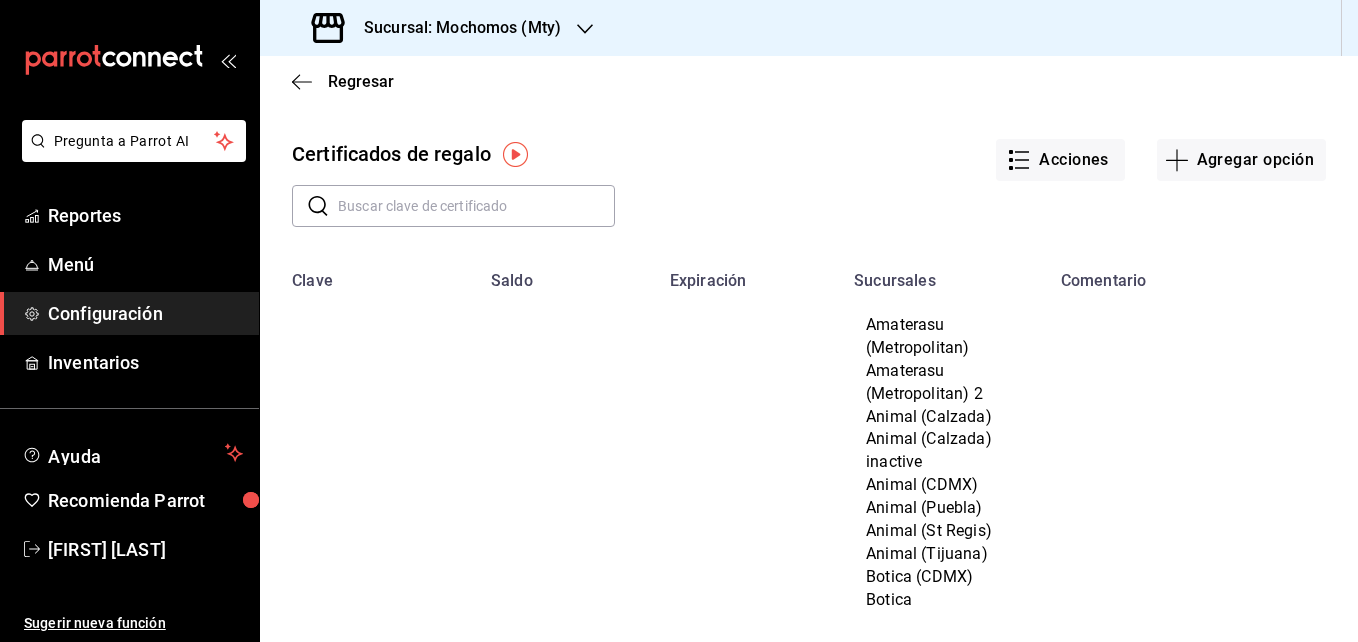 click at bounding box center [476, 206] 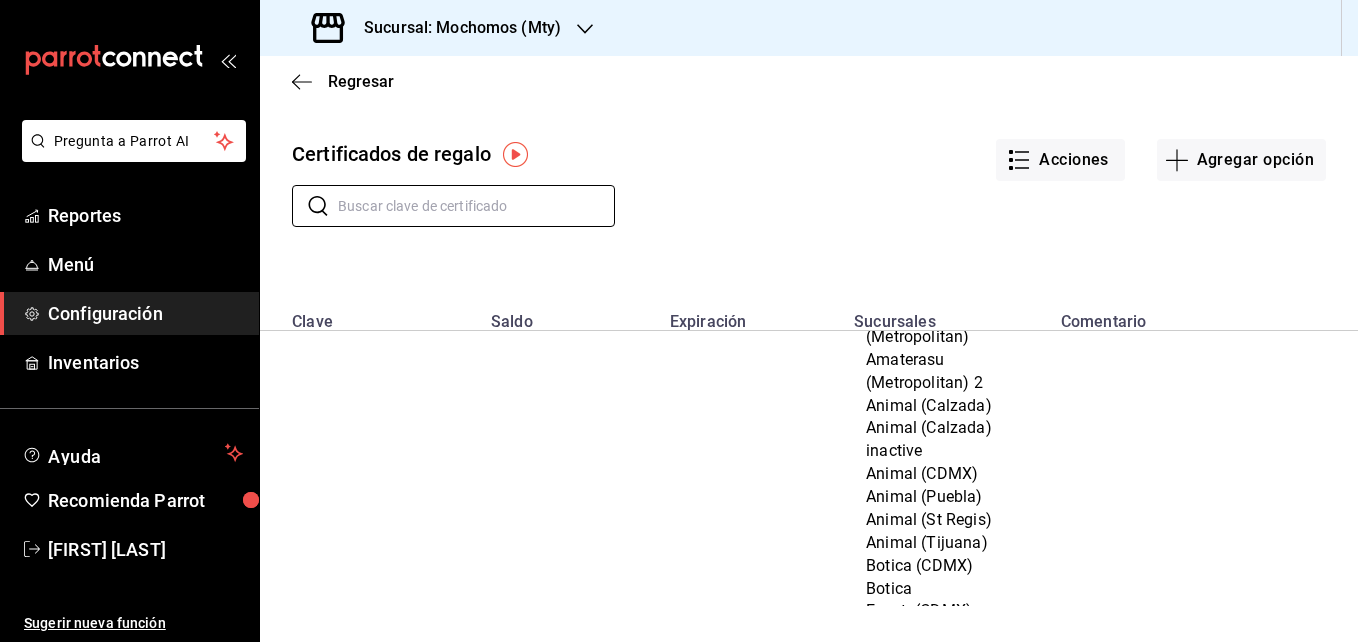 scroll, scrollTop: 27, scrollLeft: 0, axis: vertical 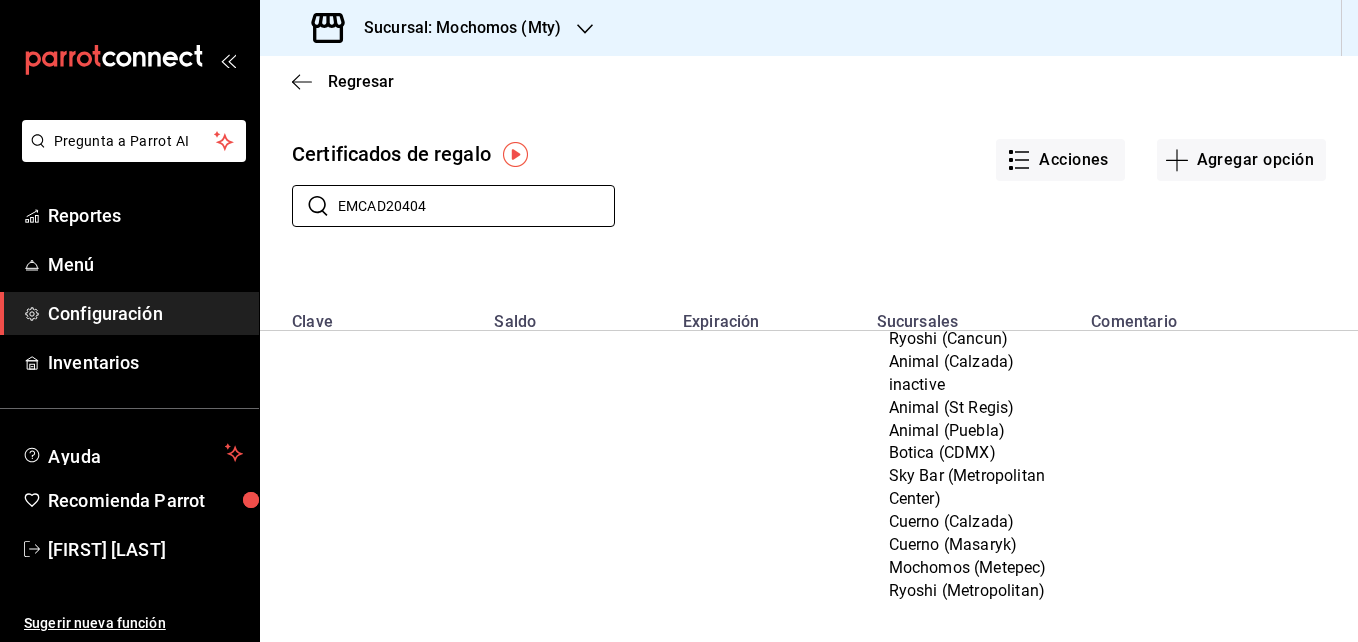 type on "EMCAD20404" 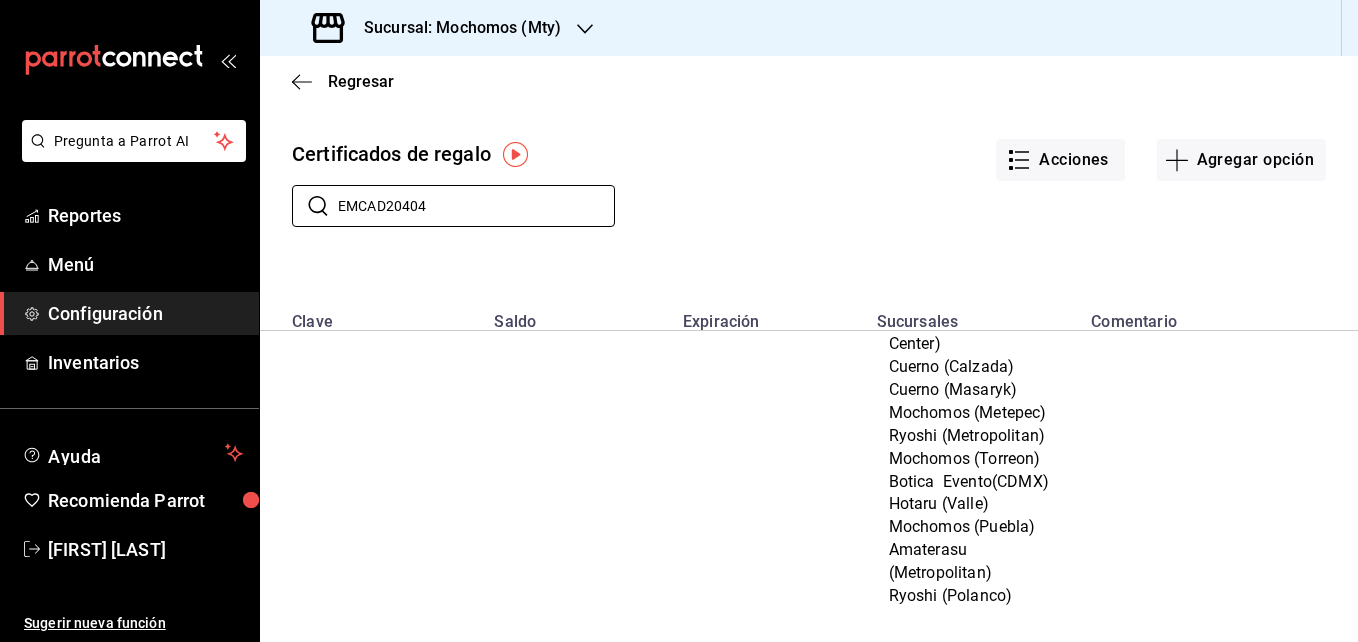 scroll, scrollTop: 1490, scrollLeft: 0, axis: vertical 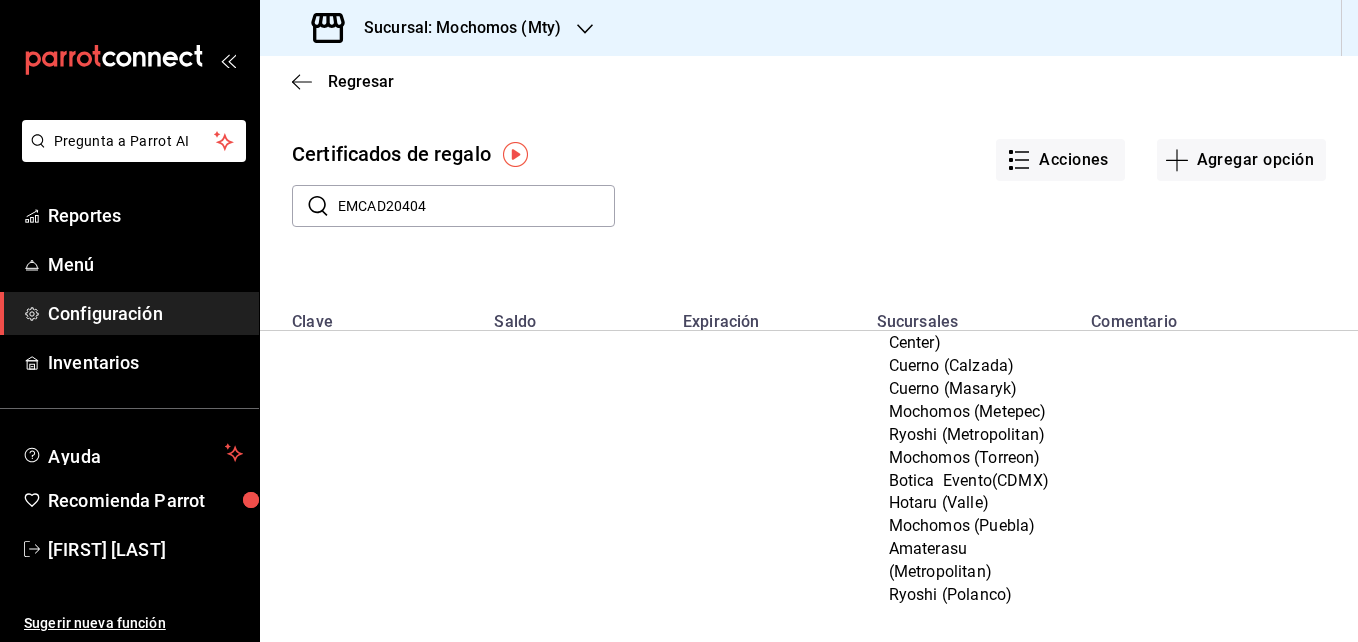 click 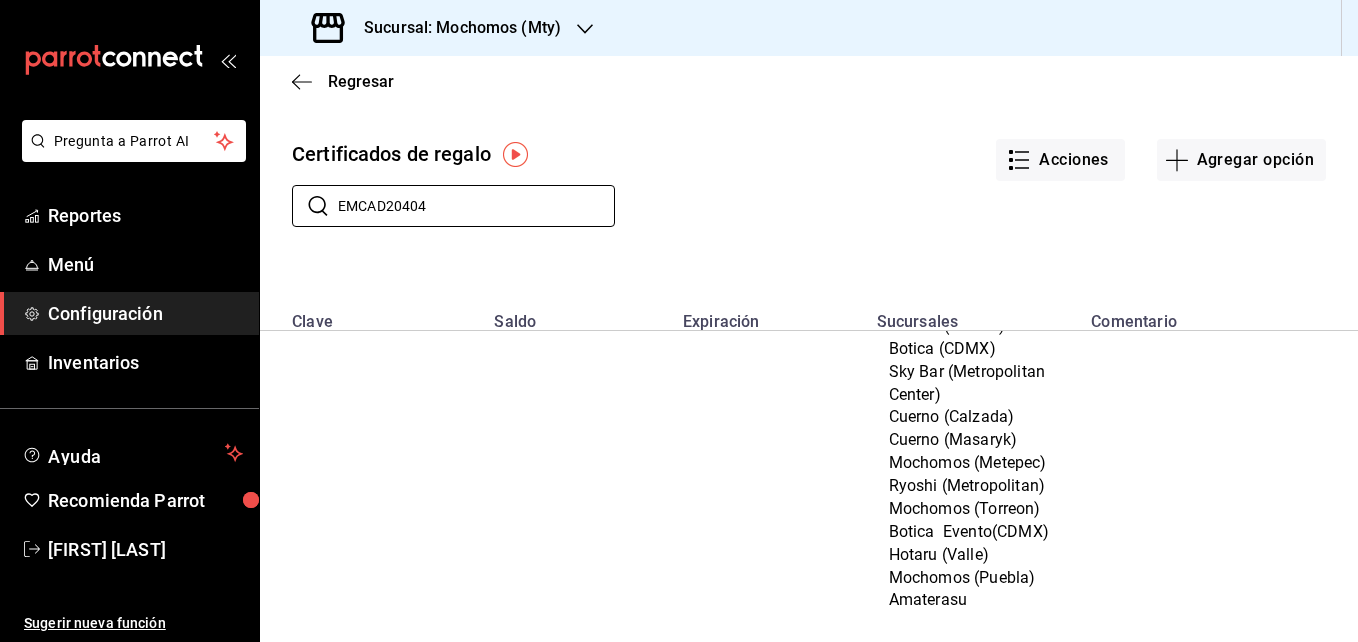 scroll, scrollTop: 4052, scrollLeft: 0, axis: vertical 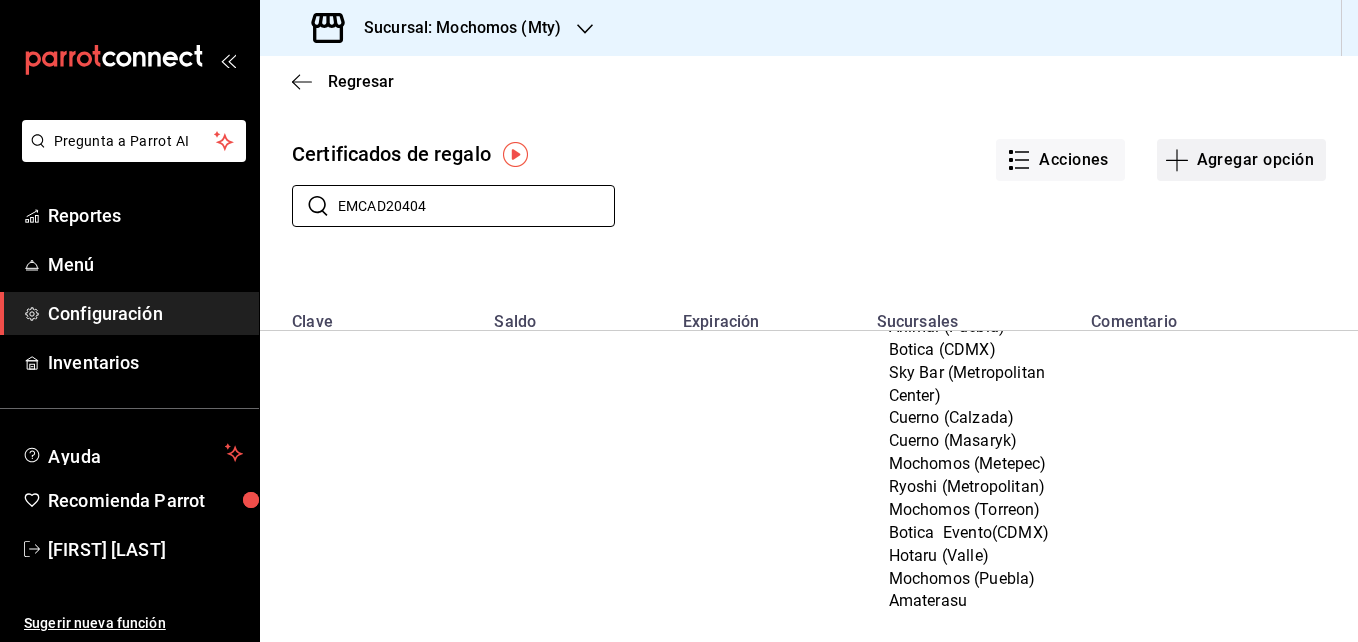 click on "Agregar opción" at bounding box center [1241, 160] 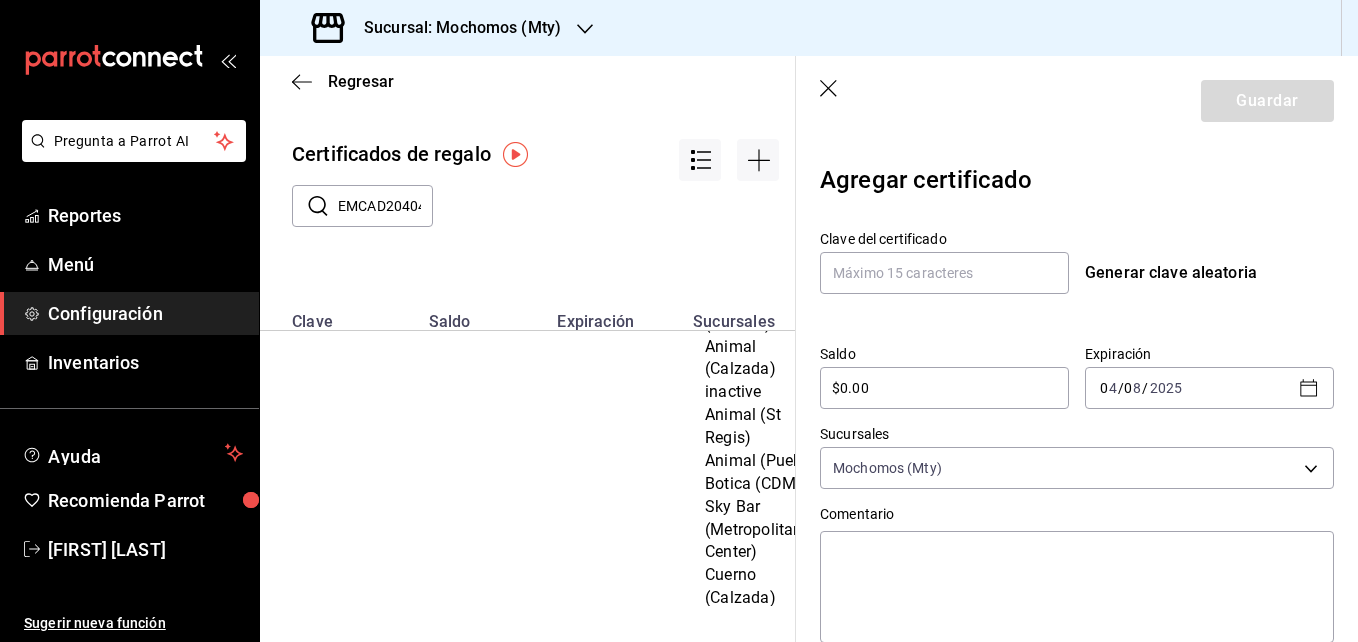 scroll, scrollTop: 5196, scrollLeft: 0, axis: vertical 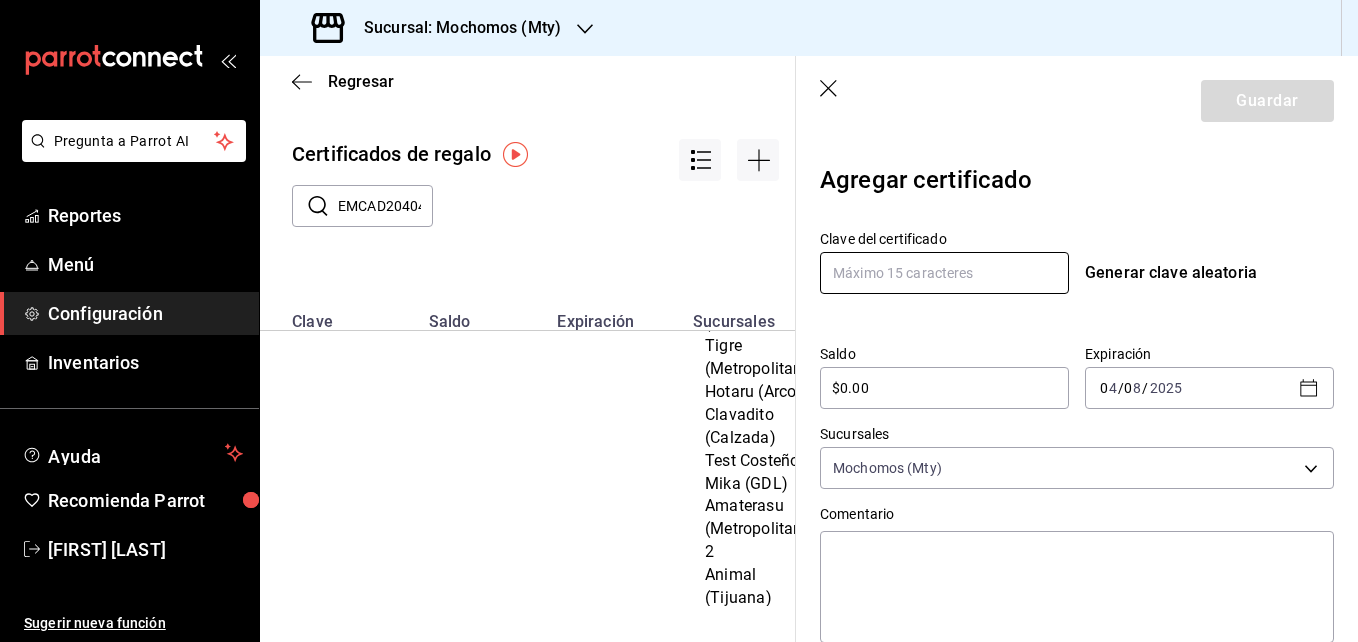 click at bounding box center (944, 273) 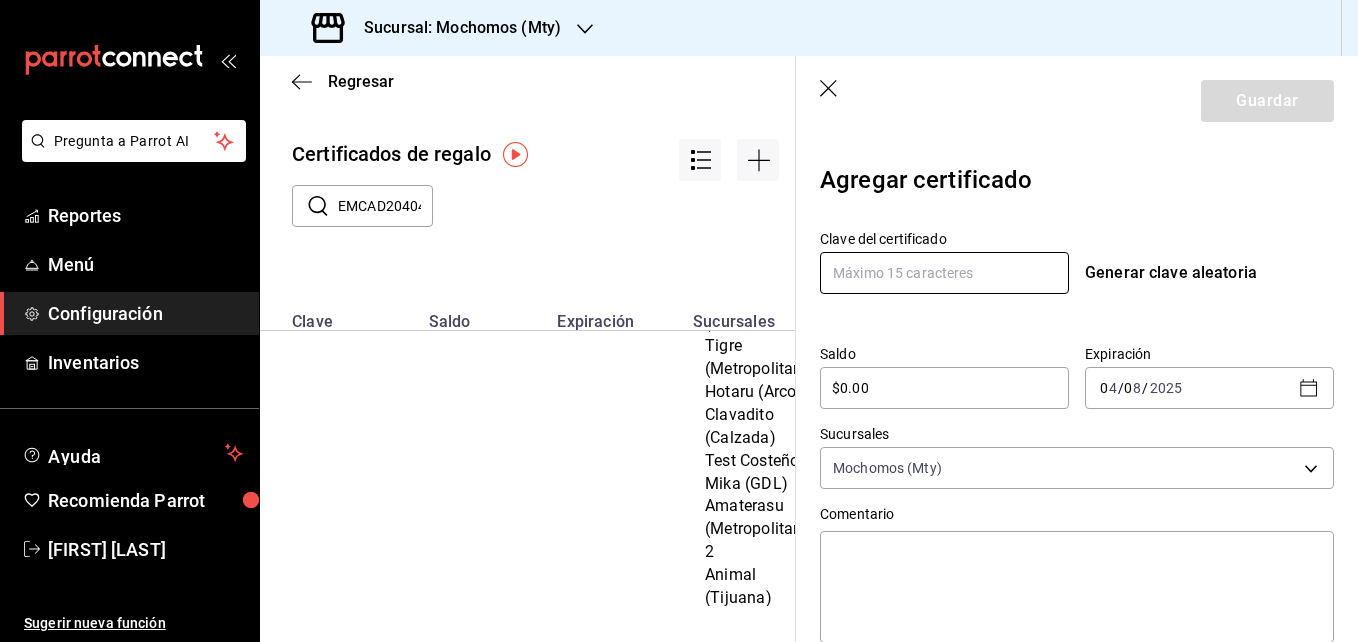 type on "M" 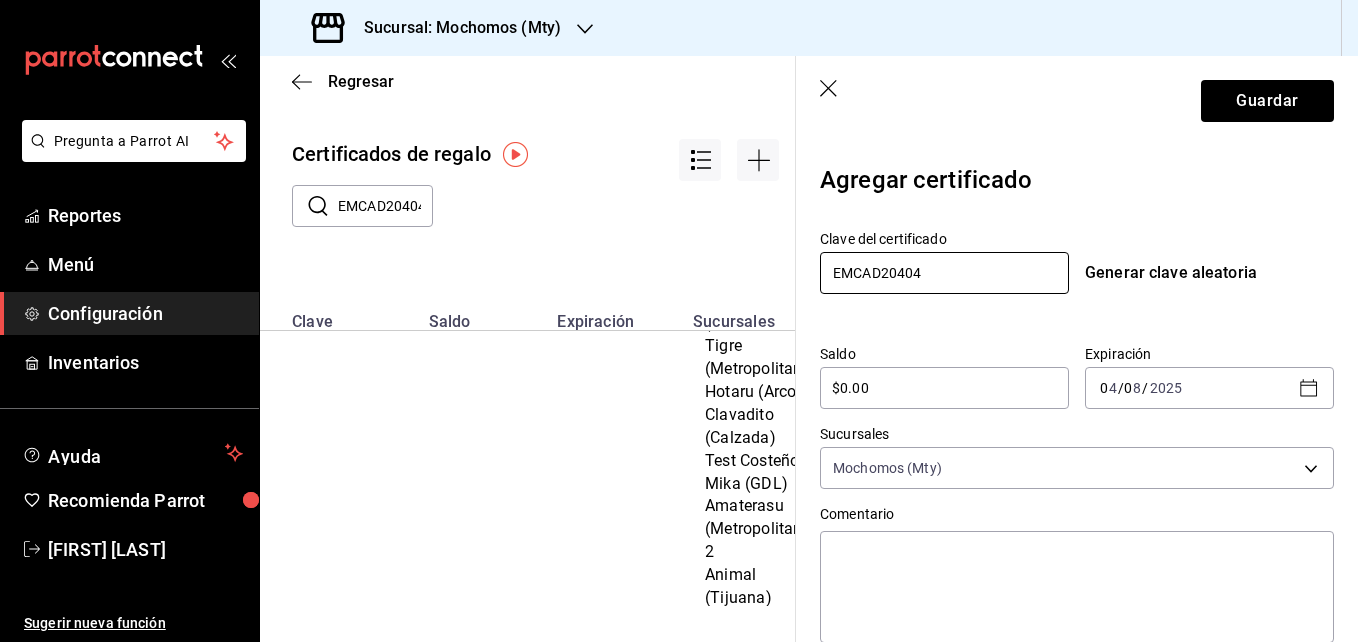 type on "EMCAD20404" 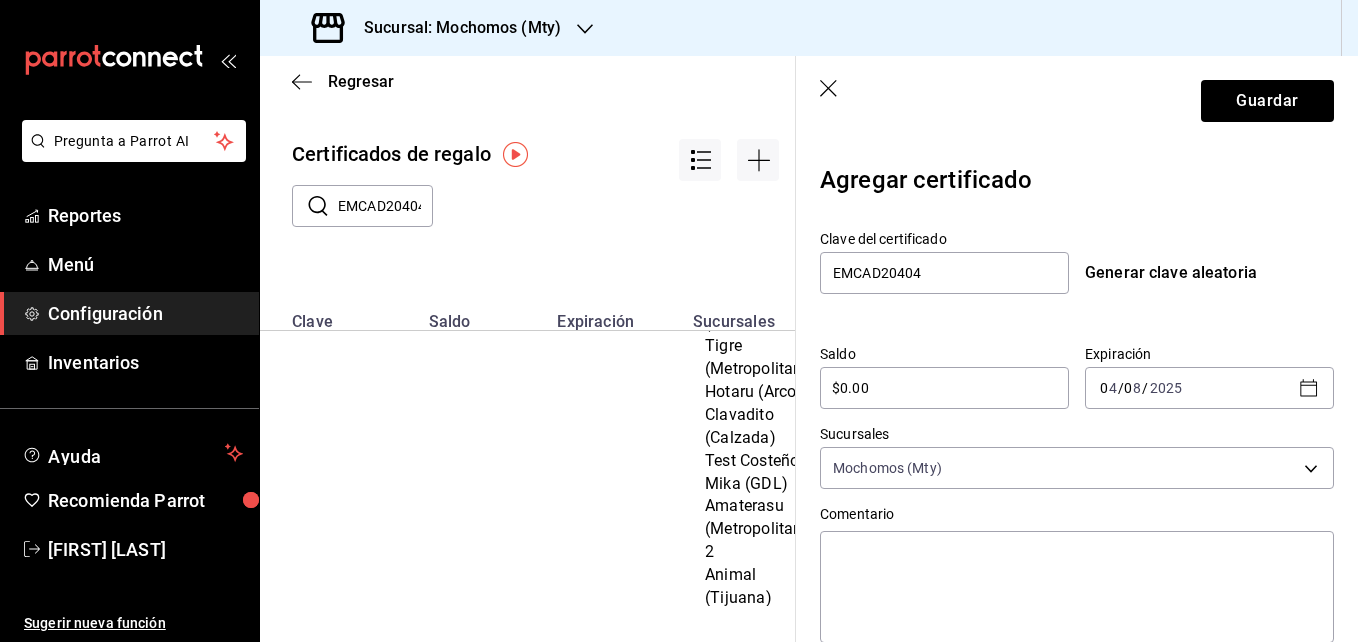 click 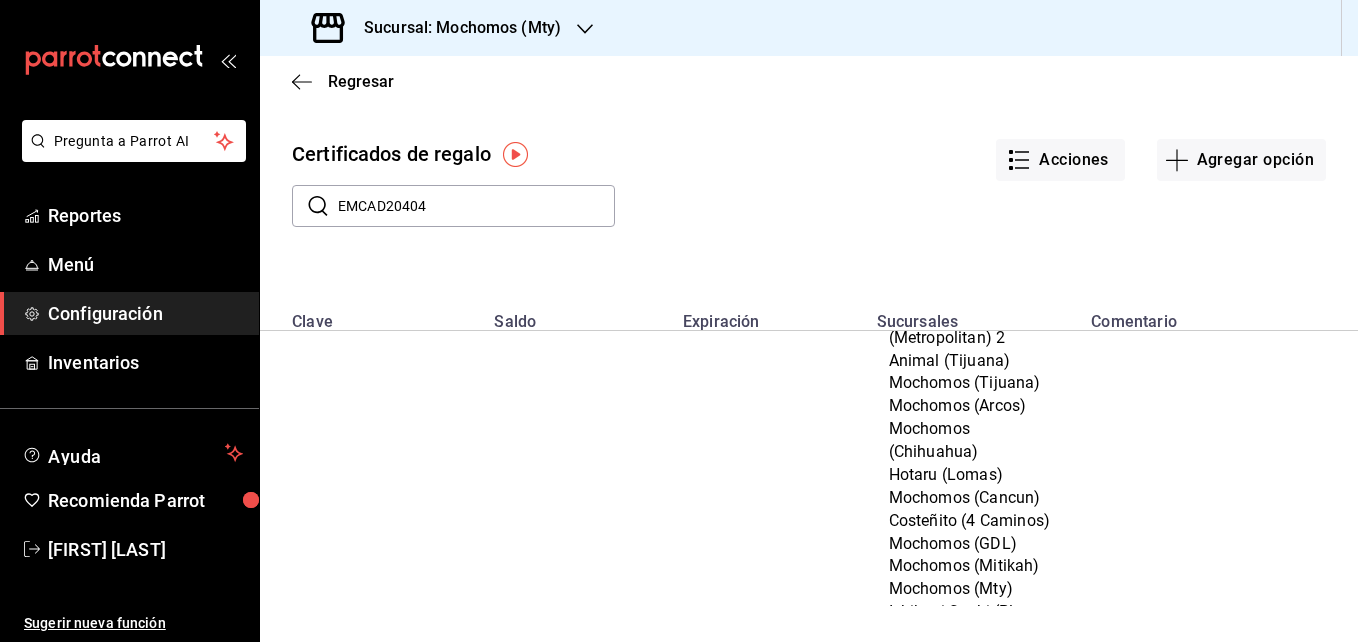 scroll, scrollTop: 6150, scrollLeft: 0, axis: vertical 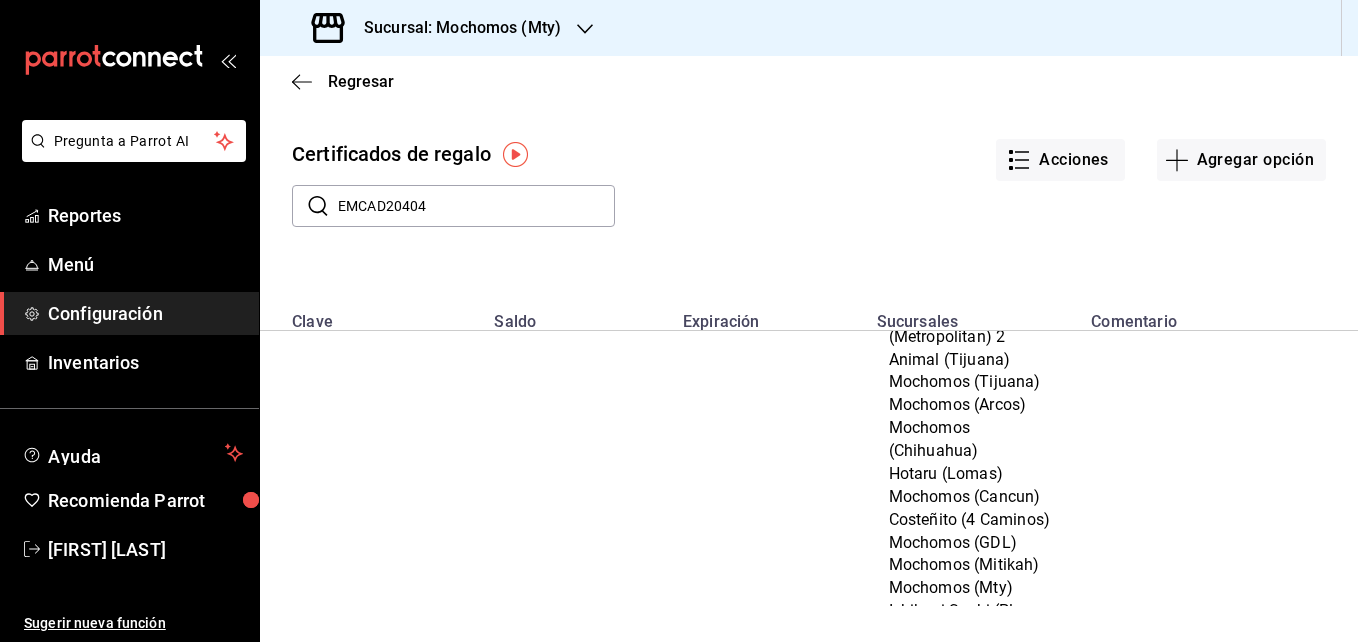 click 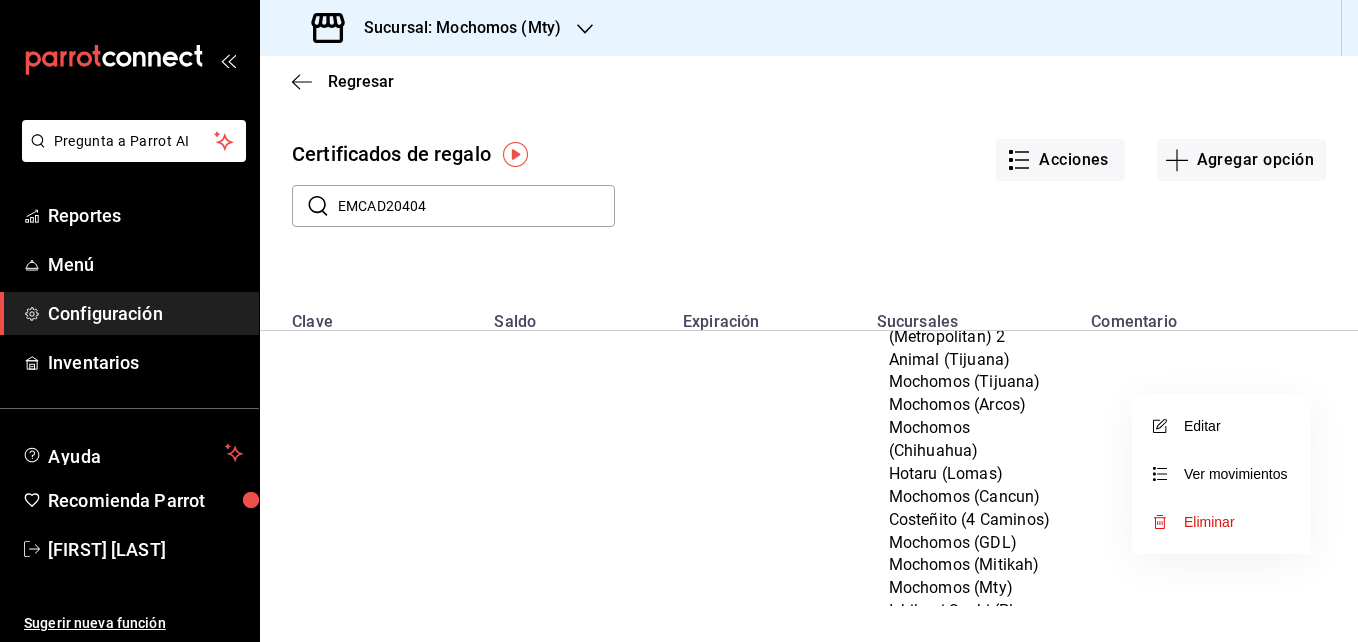 click at bounding box center [679, 321] 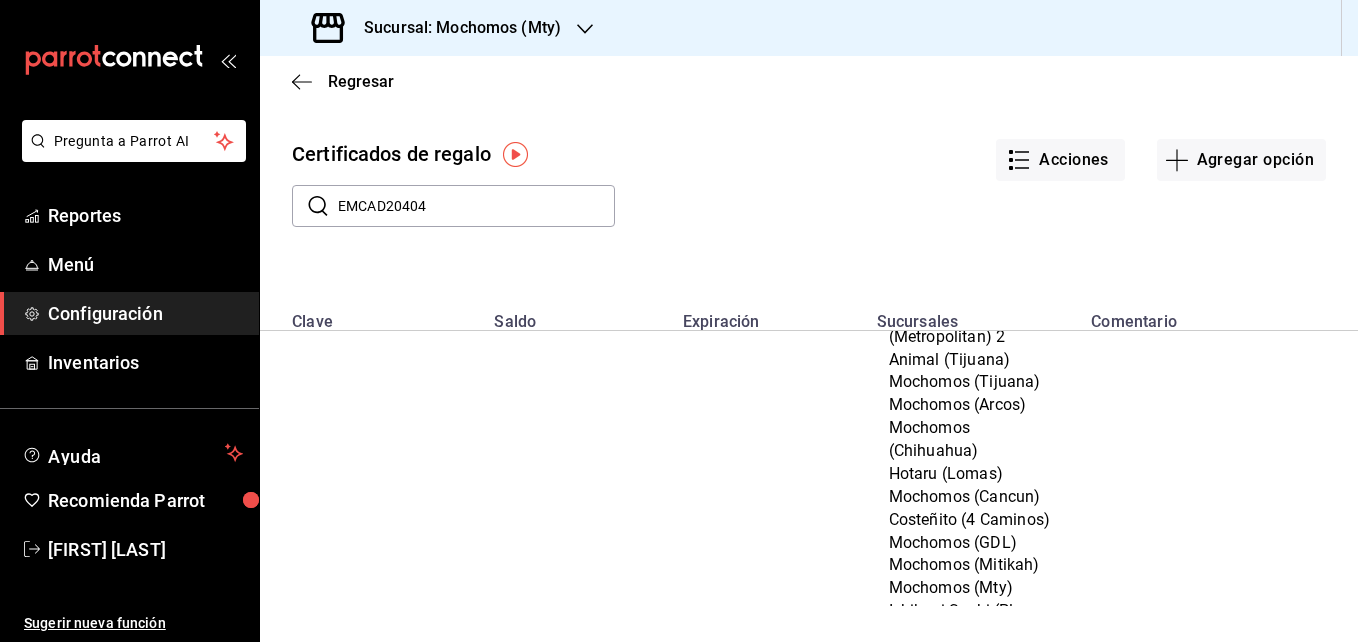 click on "EMCAD20404" at bounding box center (476, 206) 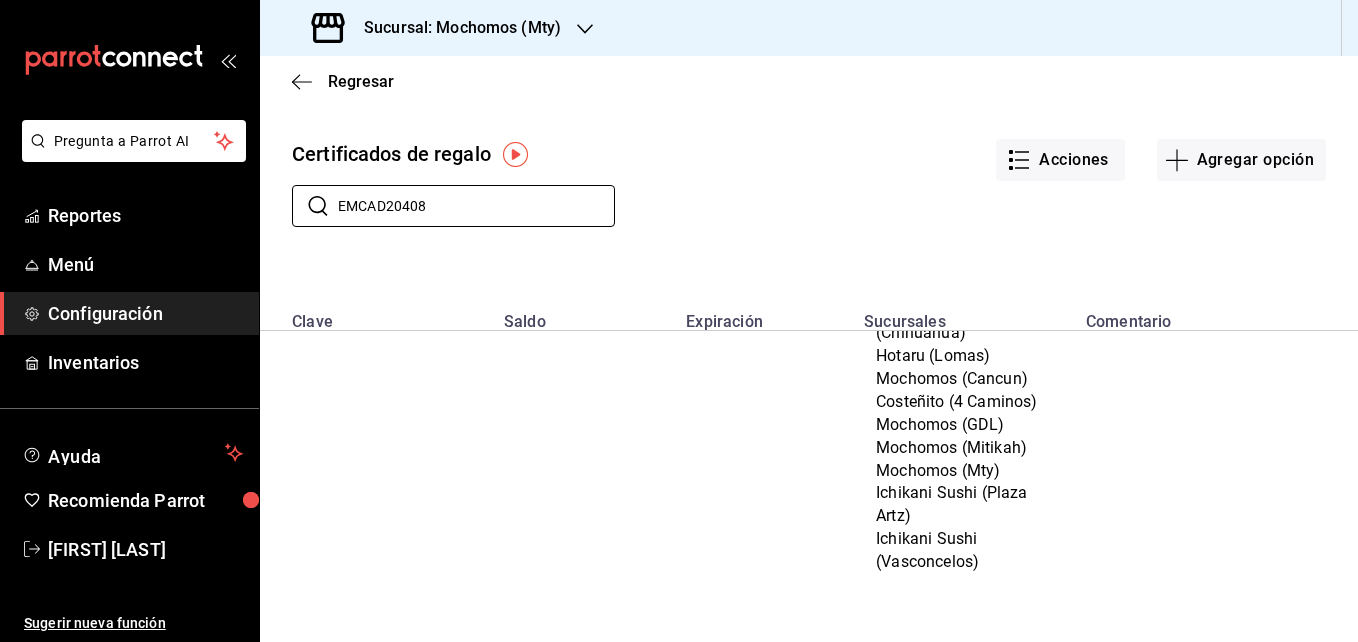 scroll, scrollTop: 1079, scrollLeft: 0, axis: vertical 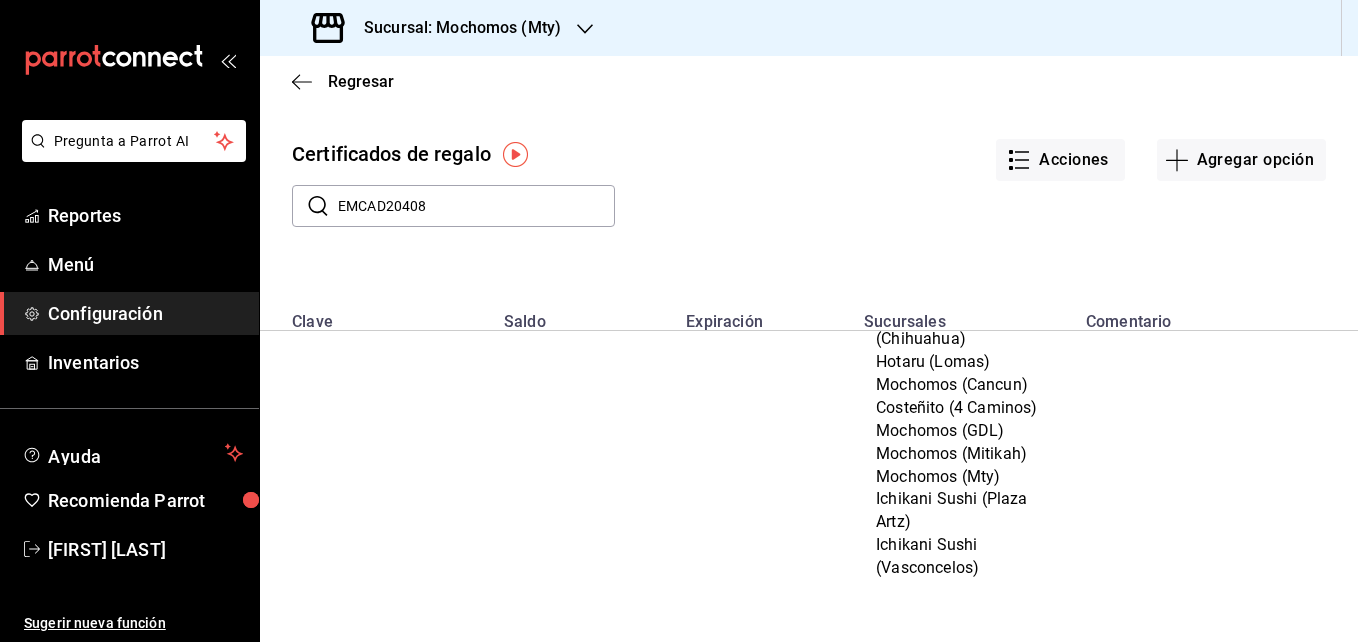 click on "EMCAD20408" at bounding box center [476, 206] 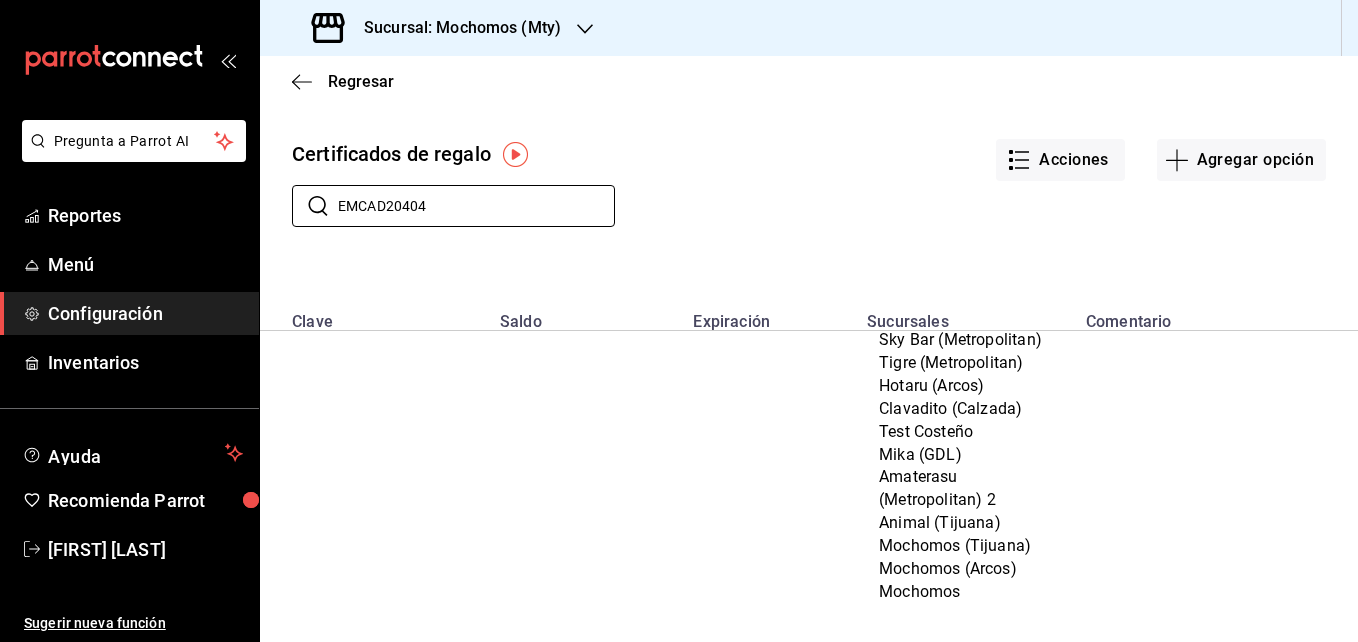 scroll, scrollTop: 7570, scrollLeft: 0, axis: vertical 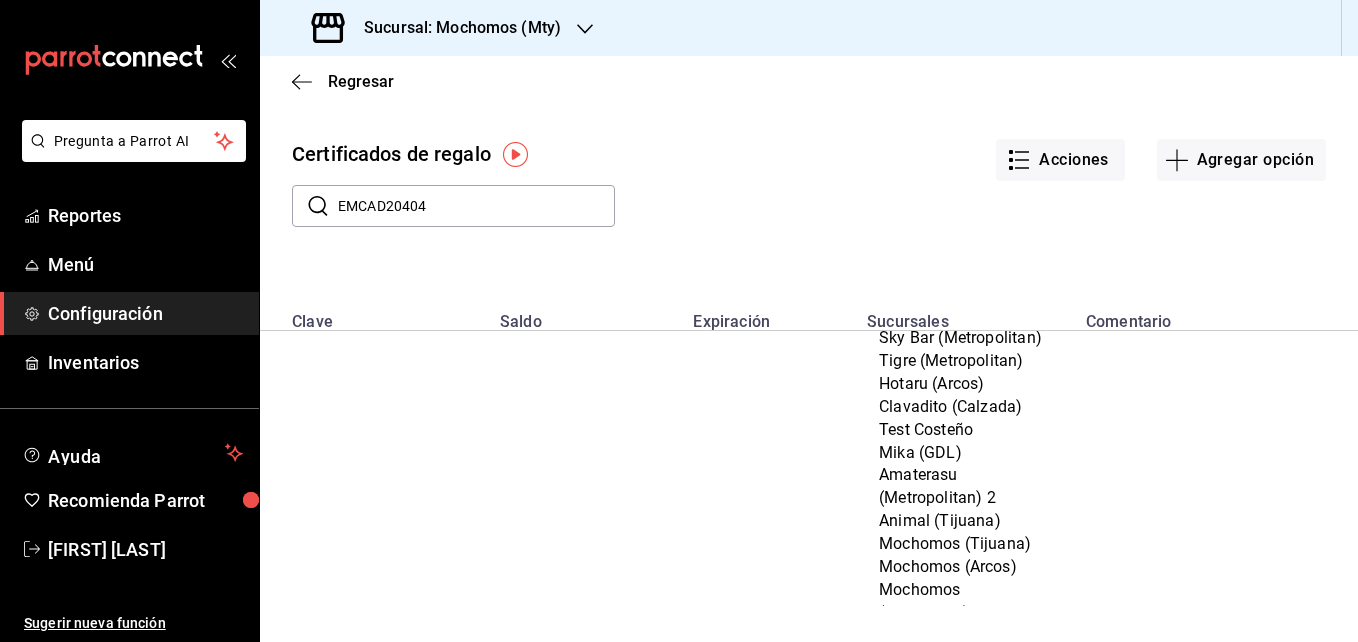 click on "Regresar Certificados de regalo Acciones Agregar opción ​ EMCAD20404 ​ Clave Saldo Expiración Sucursales Comentario EMCAD20409 $38.00 31/12/2029 [FIRST] [MIDDLE] [LAST] EMCAD20408 $560.00 31/12/2029 [FIRST] [LAST] [LAST] EMCAD20407 $1,879.00 31/12/2029 [FIRST] [LAST] EMCAD20406 $872.00 31/12/2029 [FIRST] [LAST] EMCAD20405 $2,125.00 31/12/2029 [FIRST] [MIDDLE] [LAST] EMCAD20404 $10,324.00 31/12/2029 [FIRST] [MIDDLE] [LAST] EMCAD20403 $1,233.00 31/12/2029 [FIRST] [MIDDLE] [LAST] EMCAD20402 $1,856.50 31/12/2029 [FIRST] [MIDDLE] [LAST] EMCAD20401 $2,514.00 31/12/2029 [FIRST] [LAST] EMCAD20400 $1,626.00 31/12/2029 [FIRST] [MIDDLE] [LAST] [LAST]" at bounding box center [809, 349] 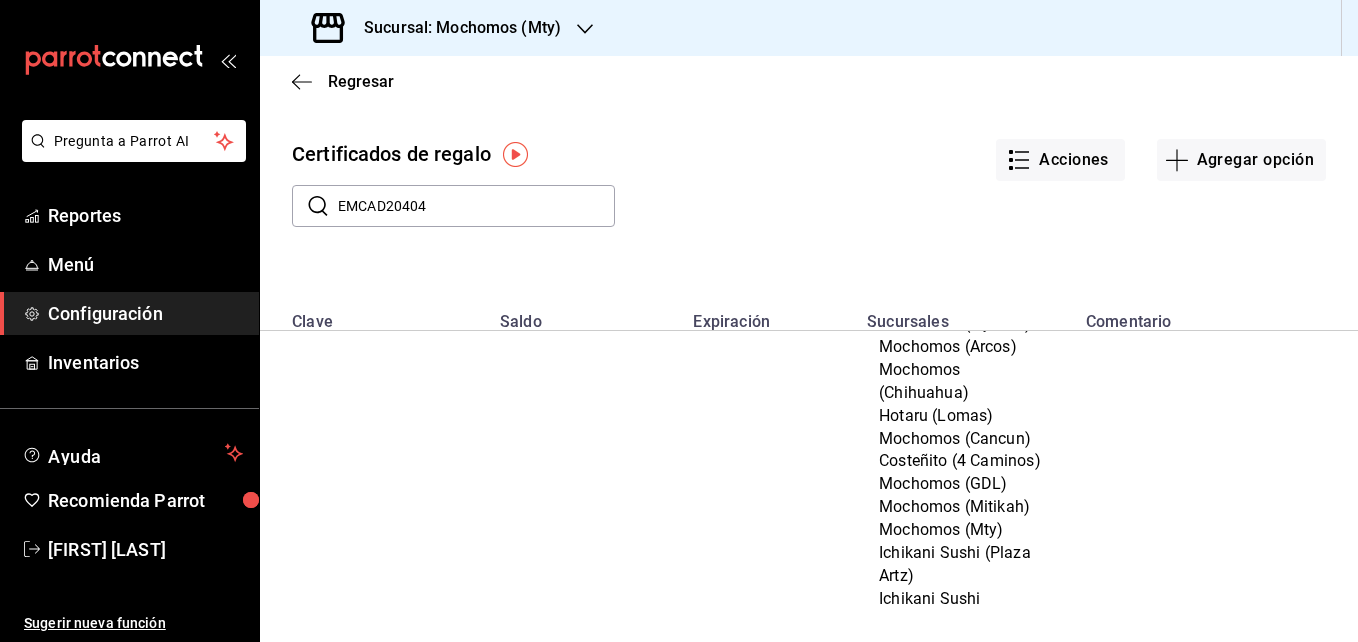 scroll, scrollTop: 6436, scrollLeft: 0, axis: vertical 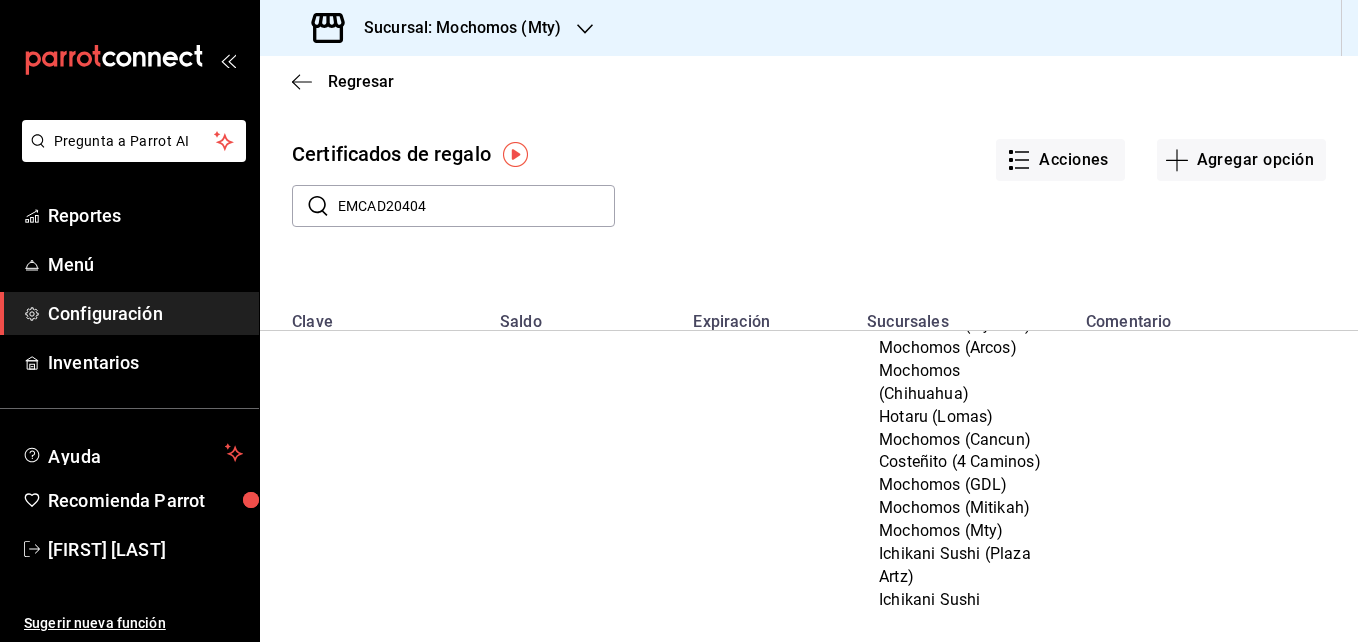 click on "EMCAD20404" at bounding box center [476, 206] 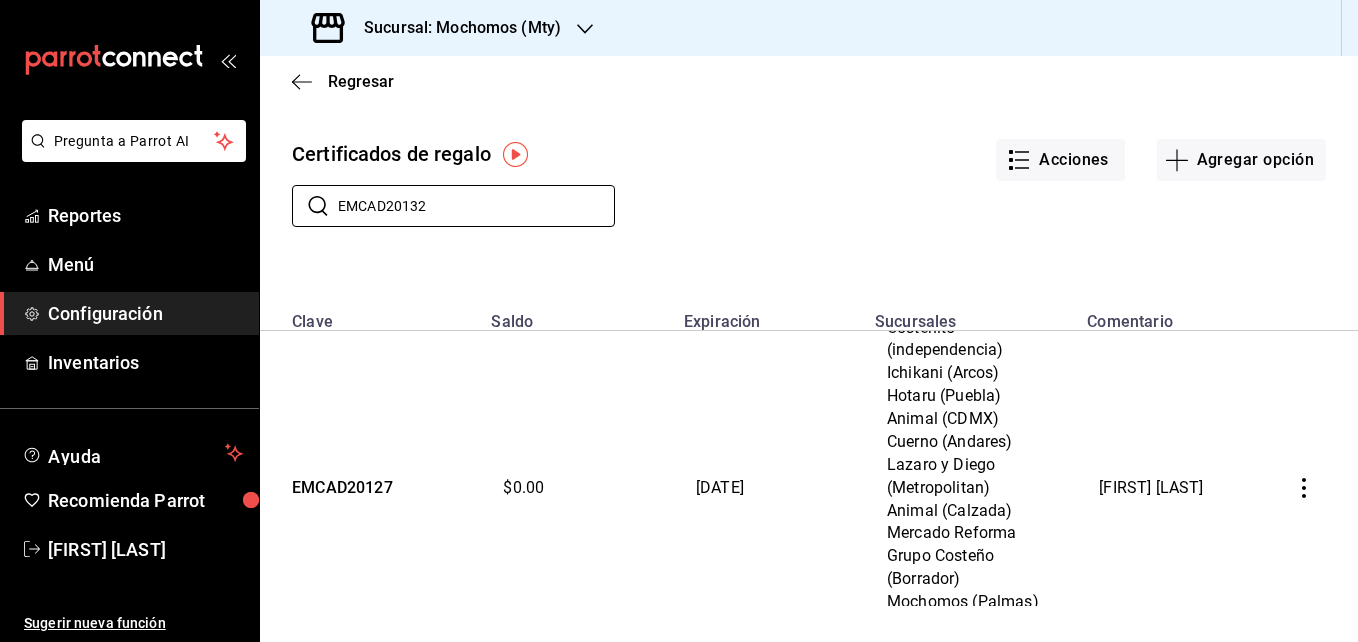 scroll, scrollTop: 85755, scrollLeft: 0, axis: vertical 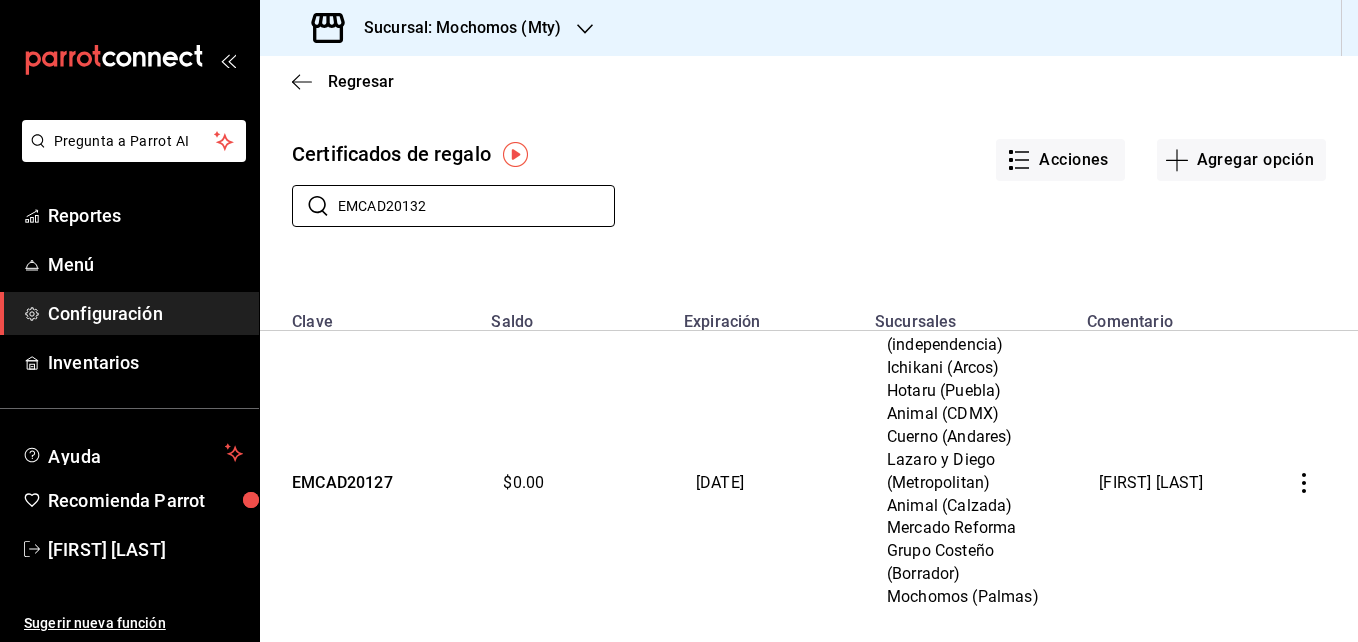 type on "EMCAD20132" 